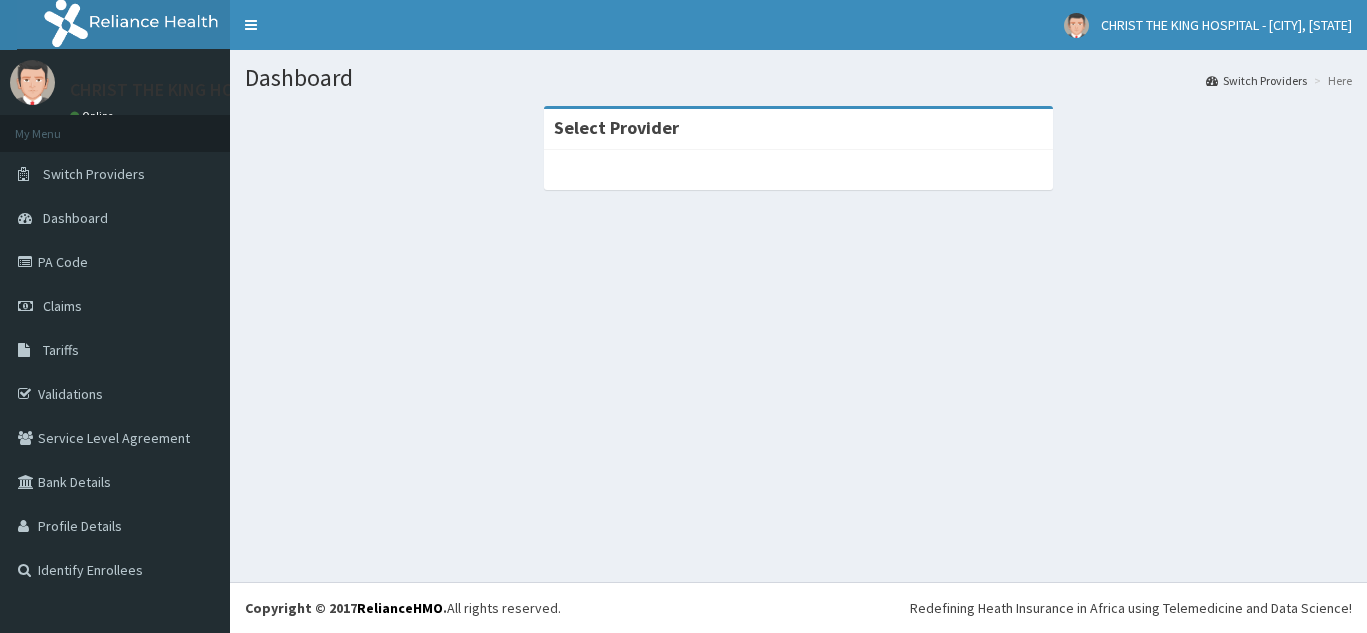 scroll, scrollTop: 0, scrollLeft: 0, axis: both 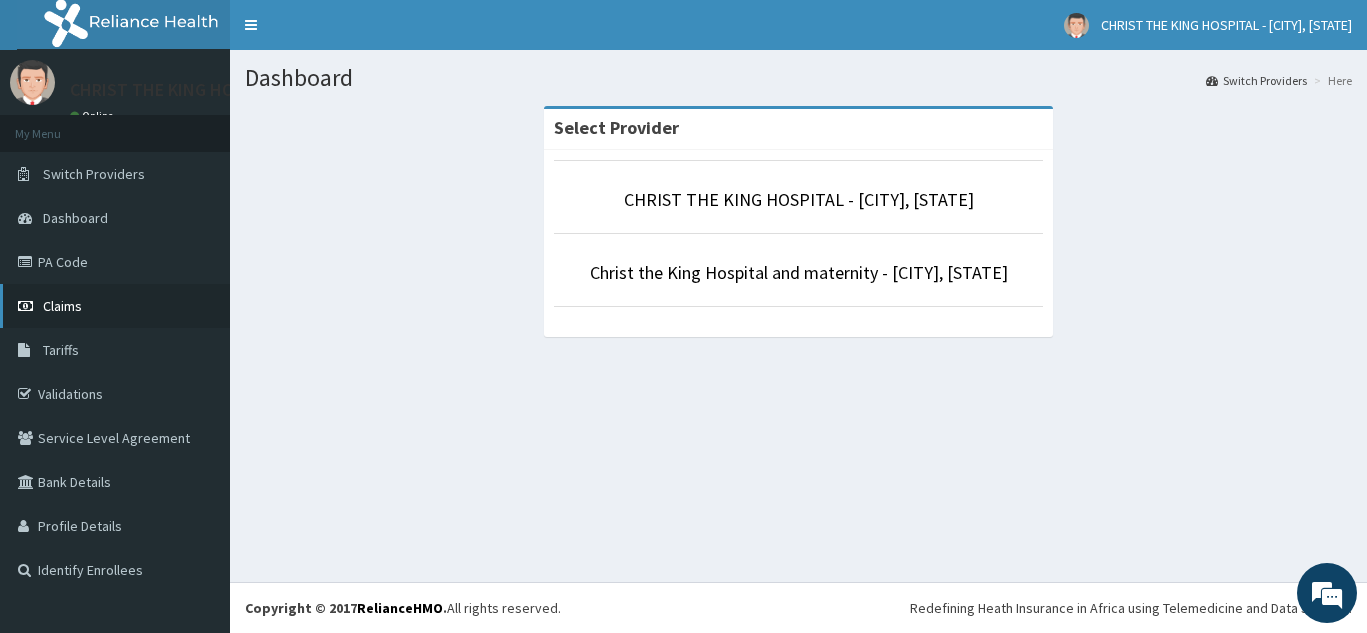 click on "Claims" at bounding box center (62, 306) 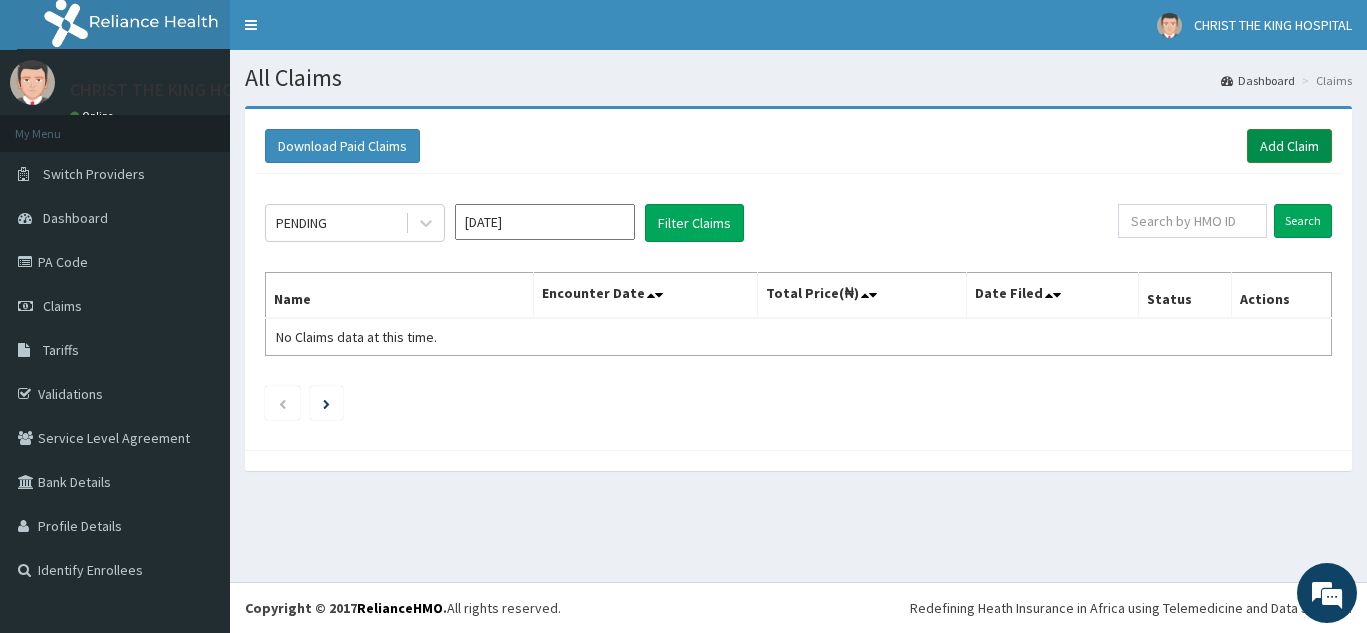 click on "Add Claim" at bounding box center (1289, 146) 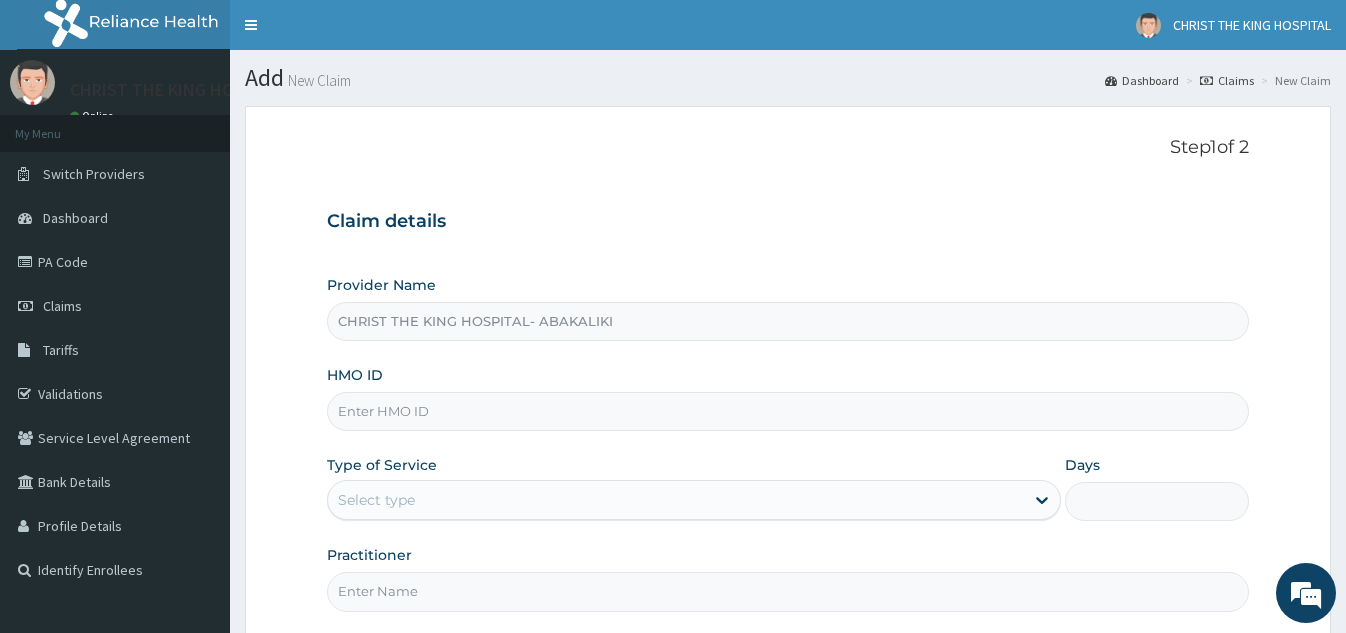 scroll, scrollTop: 0, scrollLeft: 0, axis: both 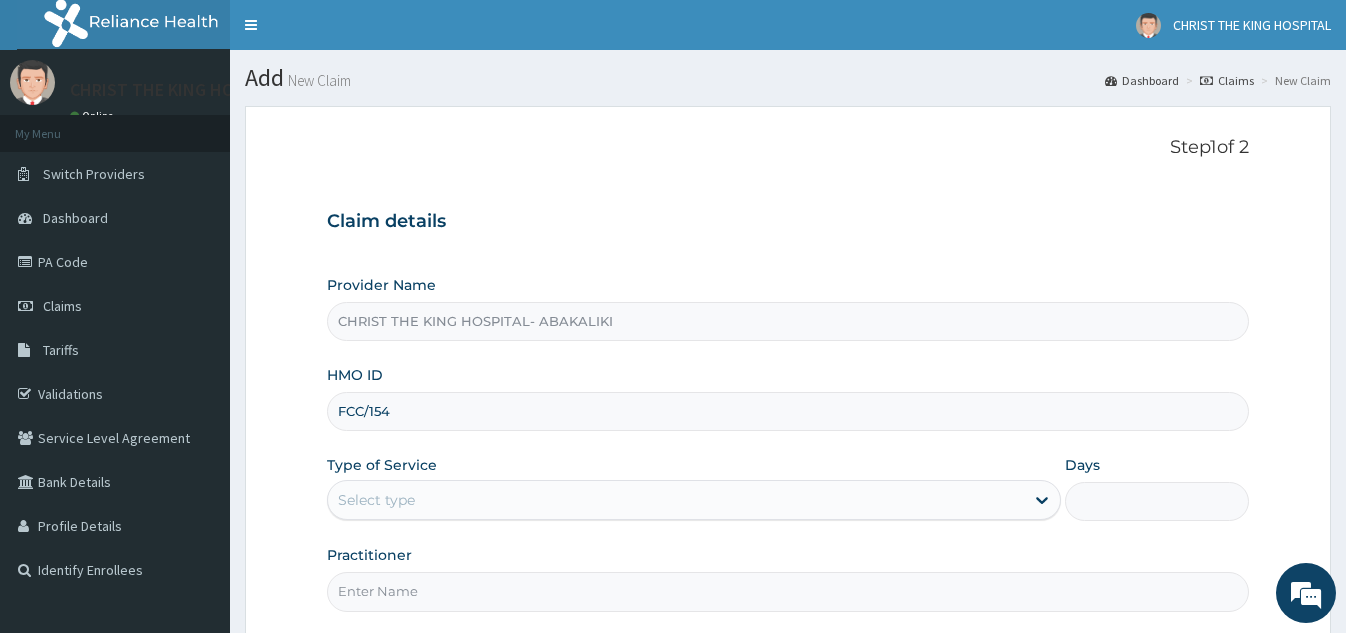type on "FCC/15450/A" 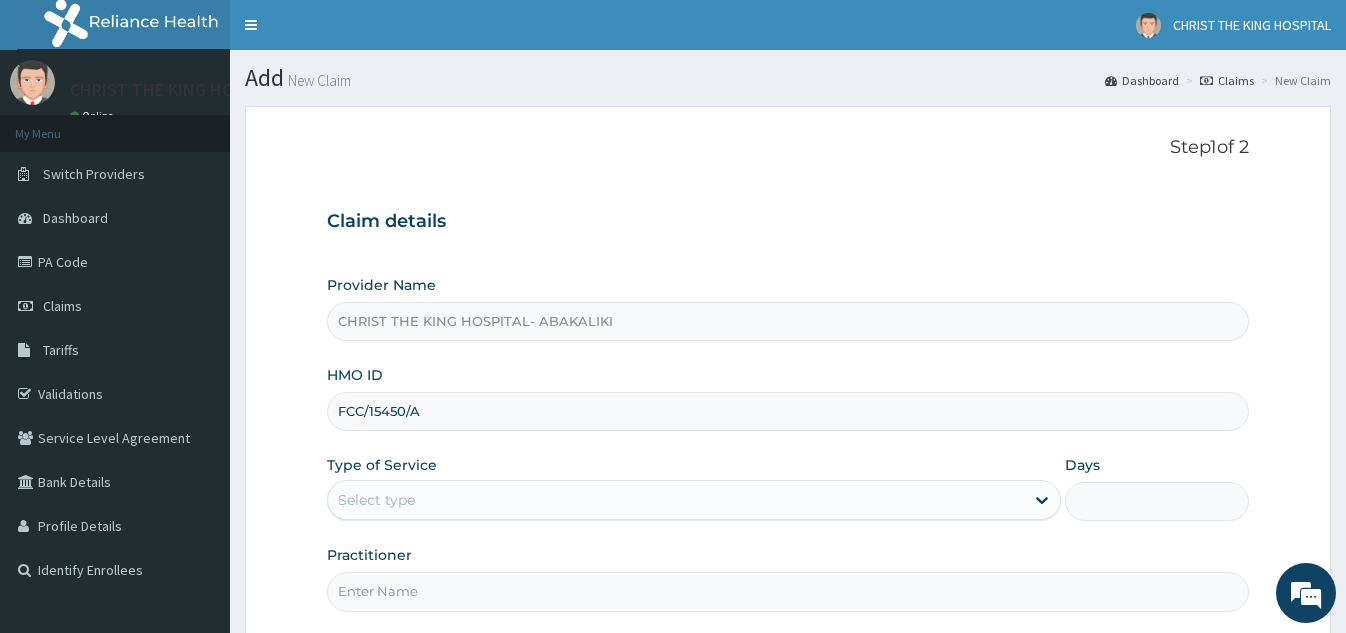 click on "Select type" at bounding box center (676, 500) 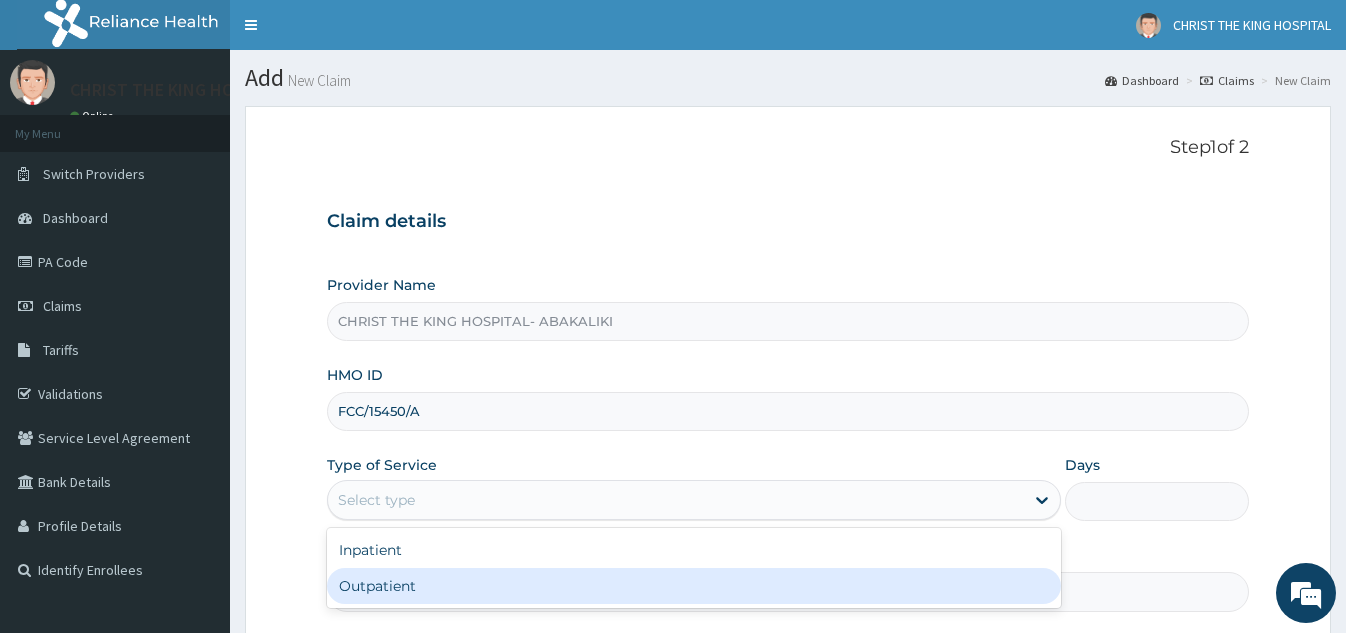 click on "Outpatient" at bounding box center (694, 586) 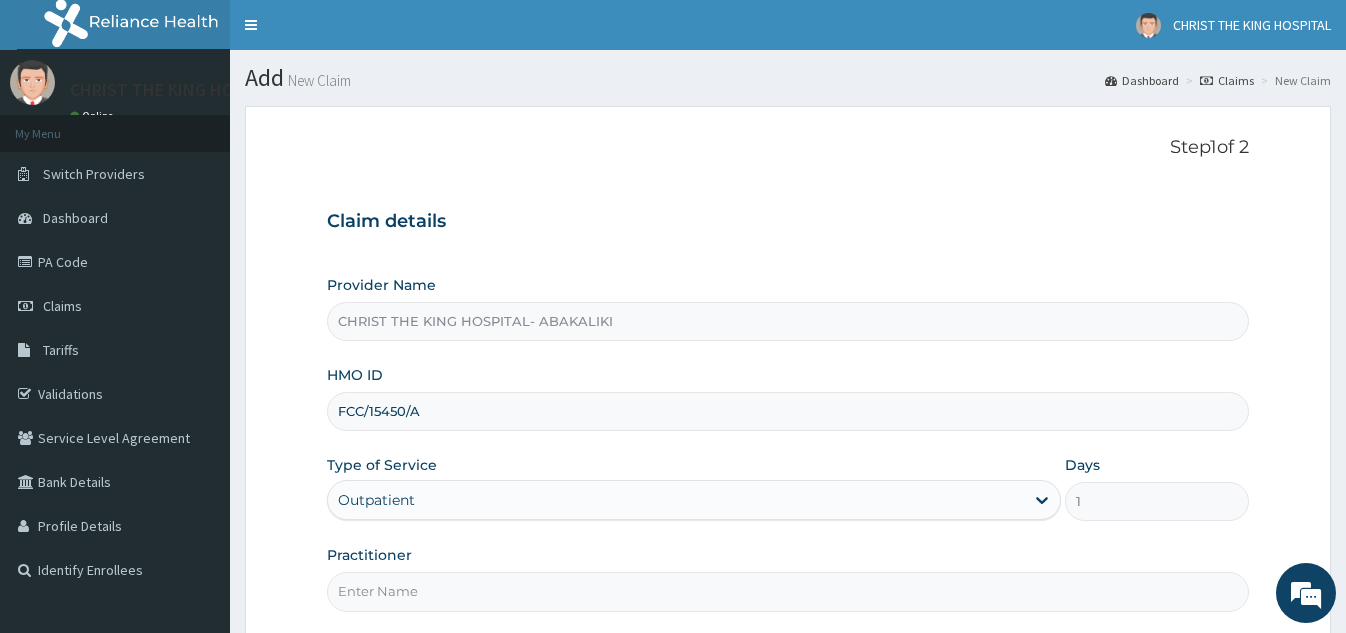 scroll, scrollTop: 189, scrollLeft: 0, axis: vertical 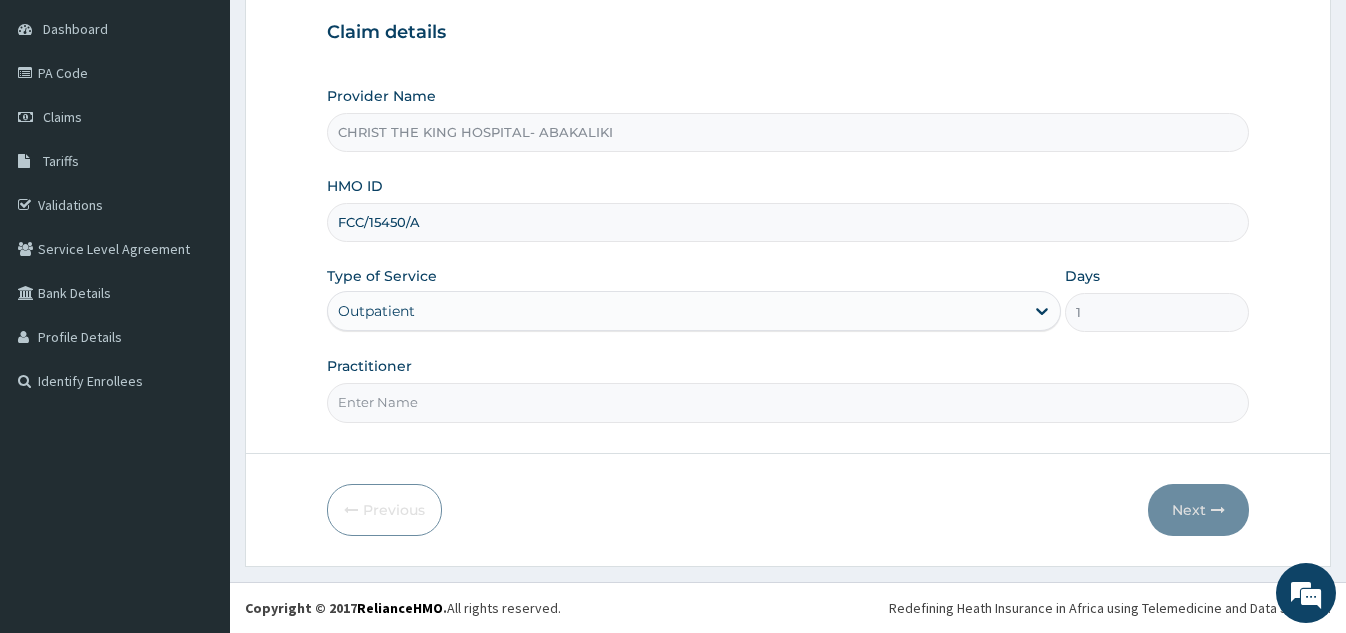 click on "Practitioner" at bounding box center [787, 402] 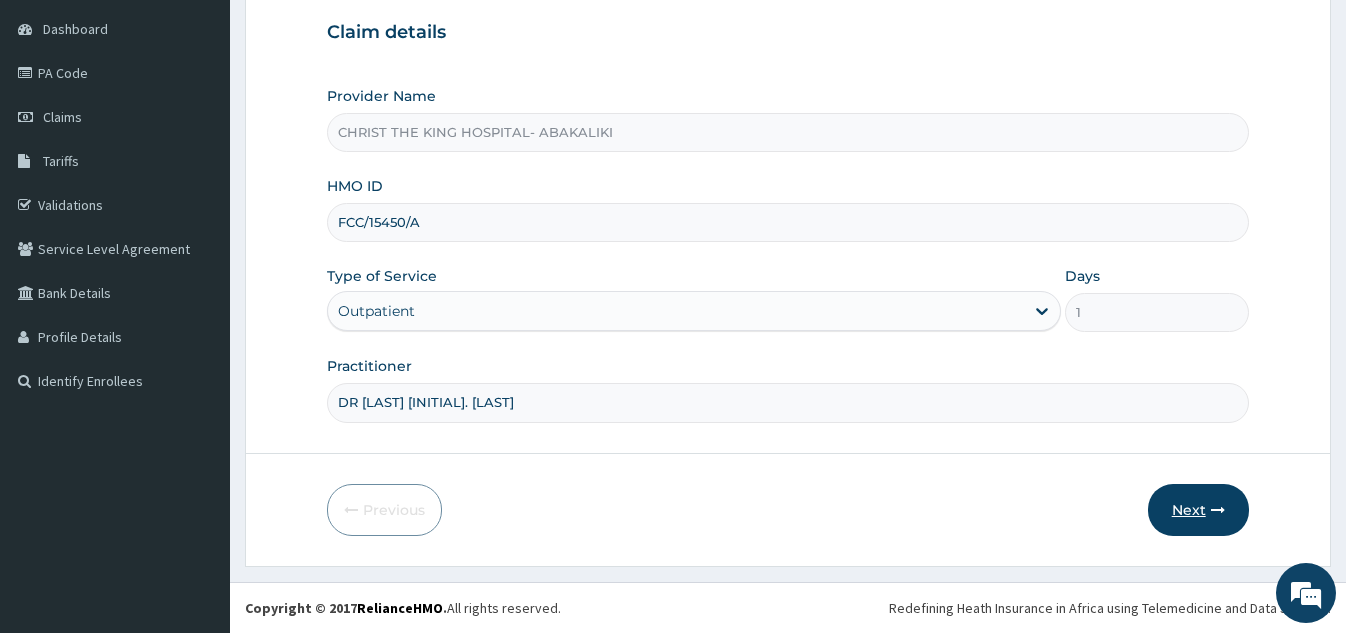 click on "Next" at bounding box center (1198, 510) 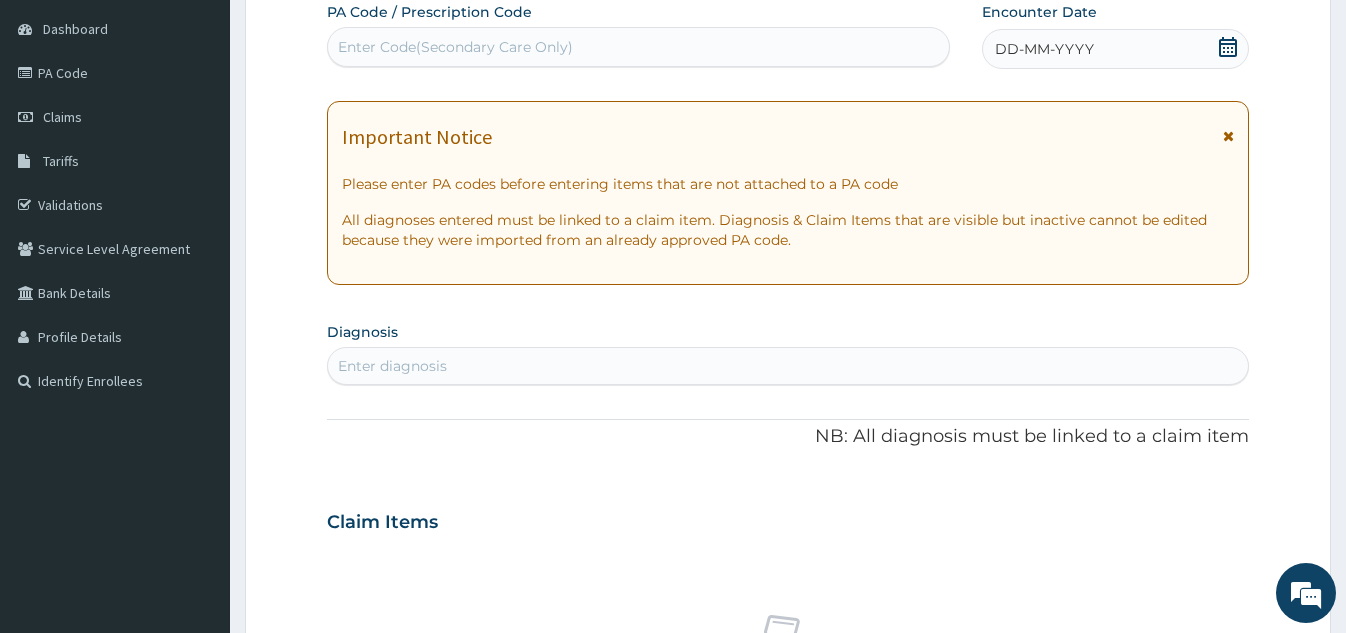 click 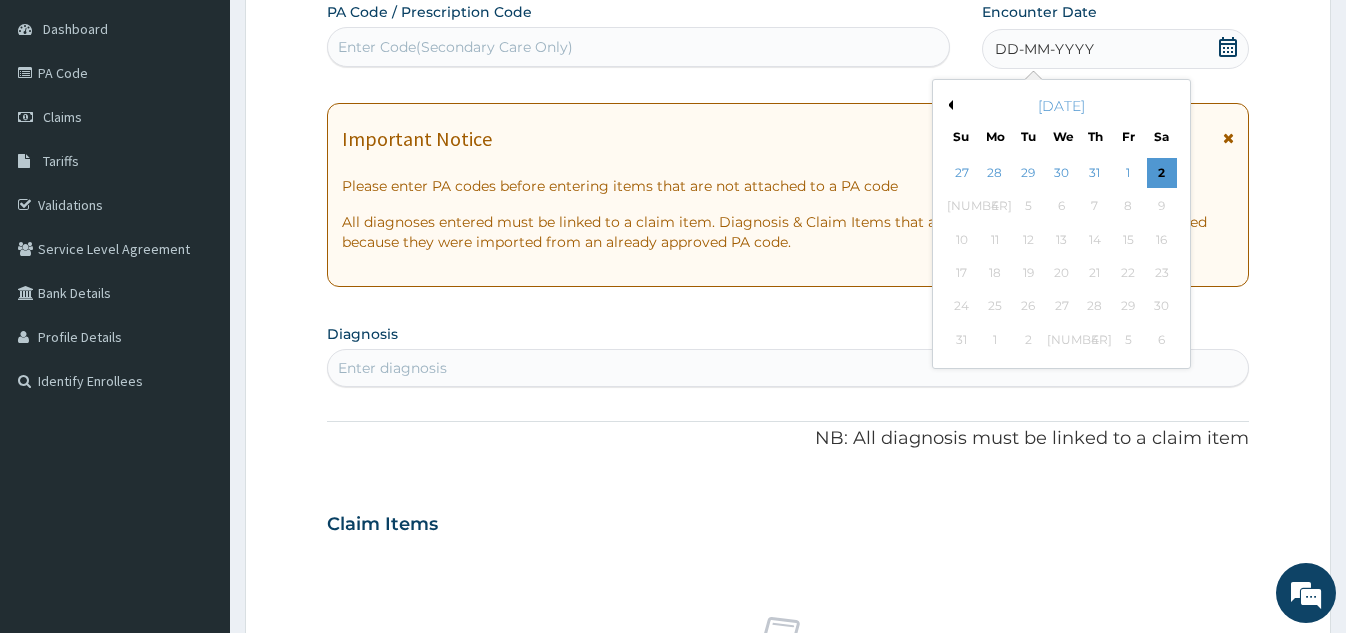 click on "Previous Month" at bounding box center (948, 105) 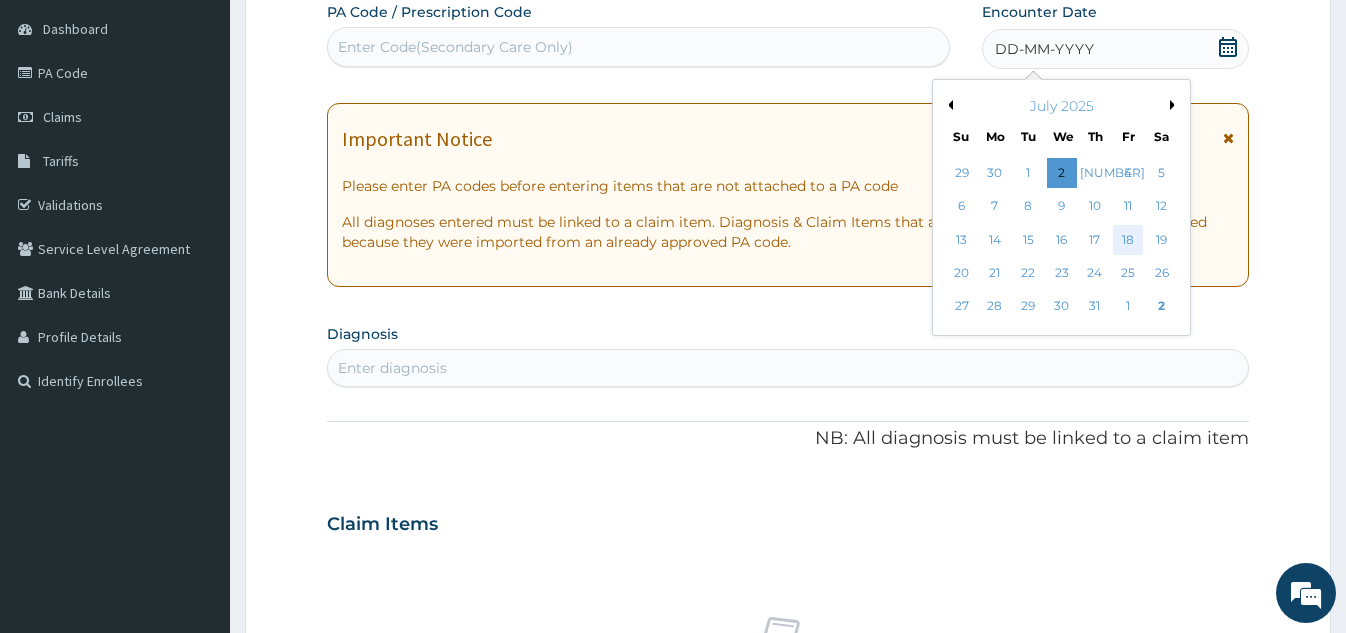 click on "18" at bounding box center [1128, 240] 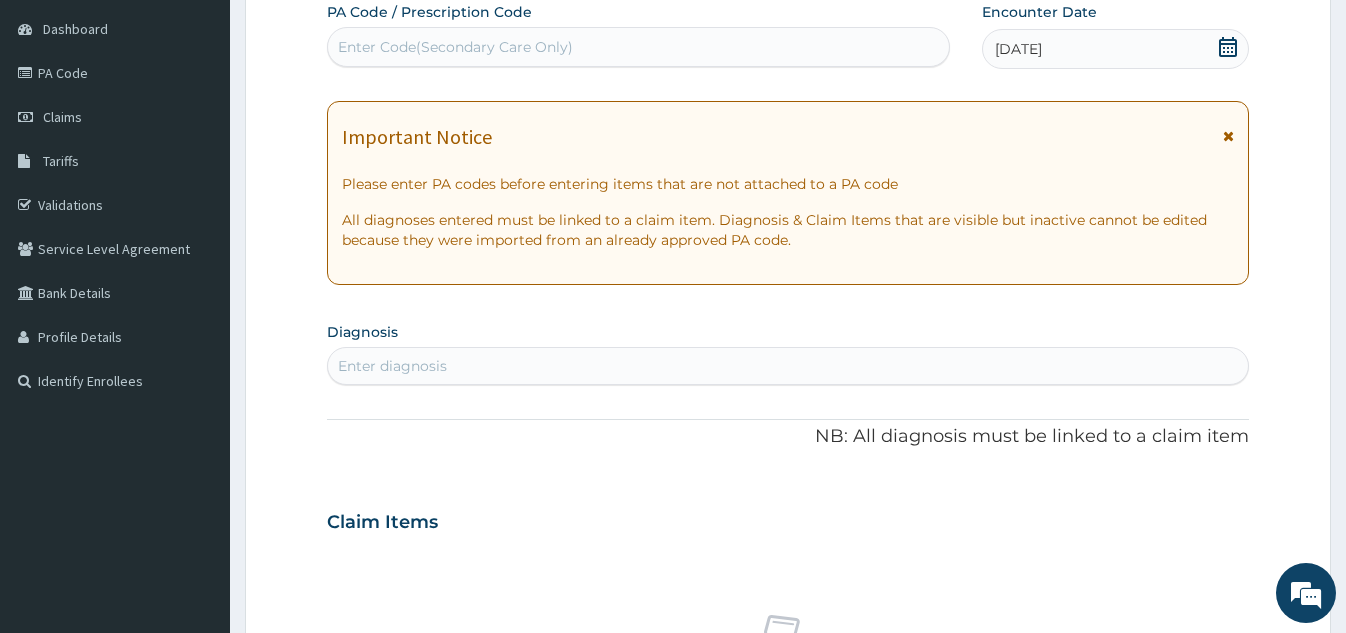 click on "Enter diagnosis" at bounding box center [787, 366] 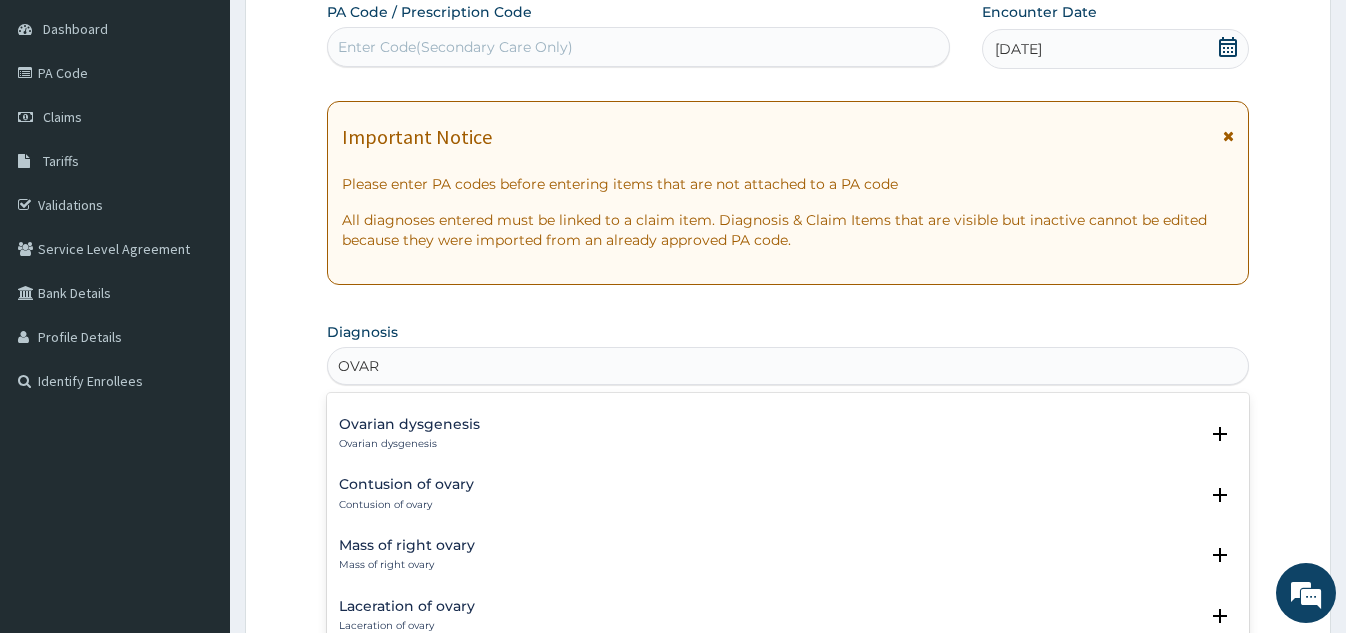 scroll, scrollTop: 2742, scrollLeft: 0, axis: vertical 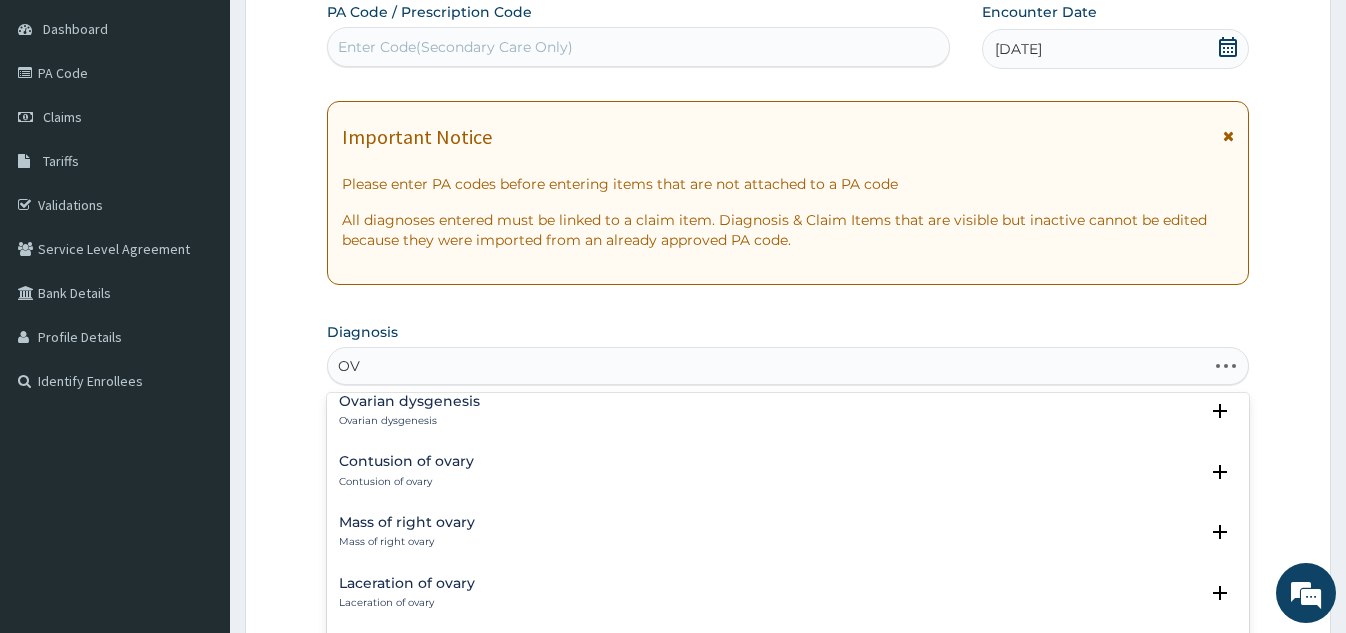 type on "O" 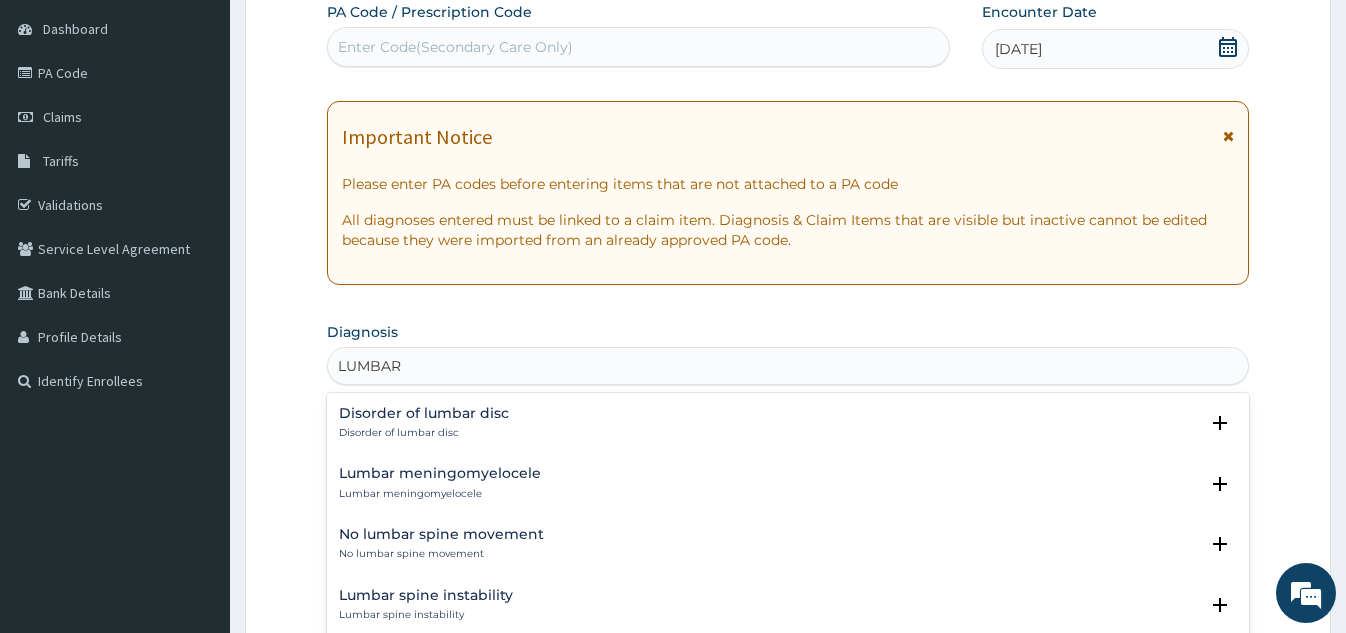 scroll, scrollTop: 2742, scrollLeft: 0, axis: vertical 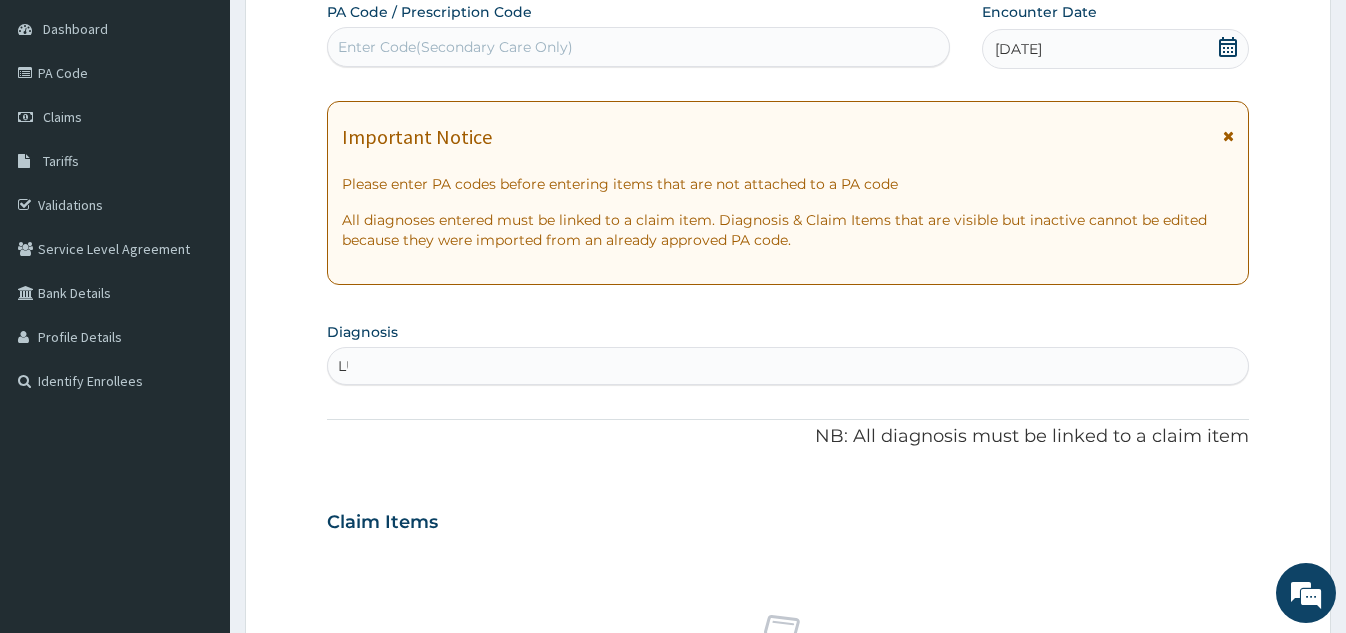 type on "L" 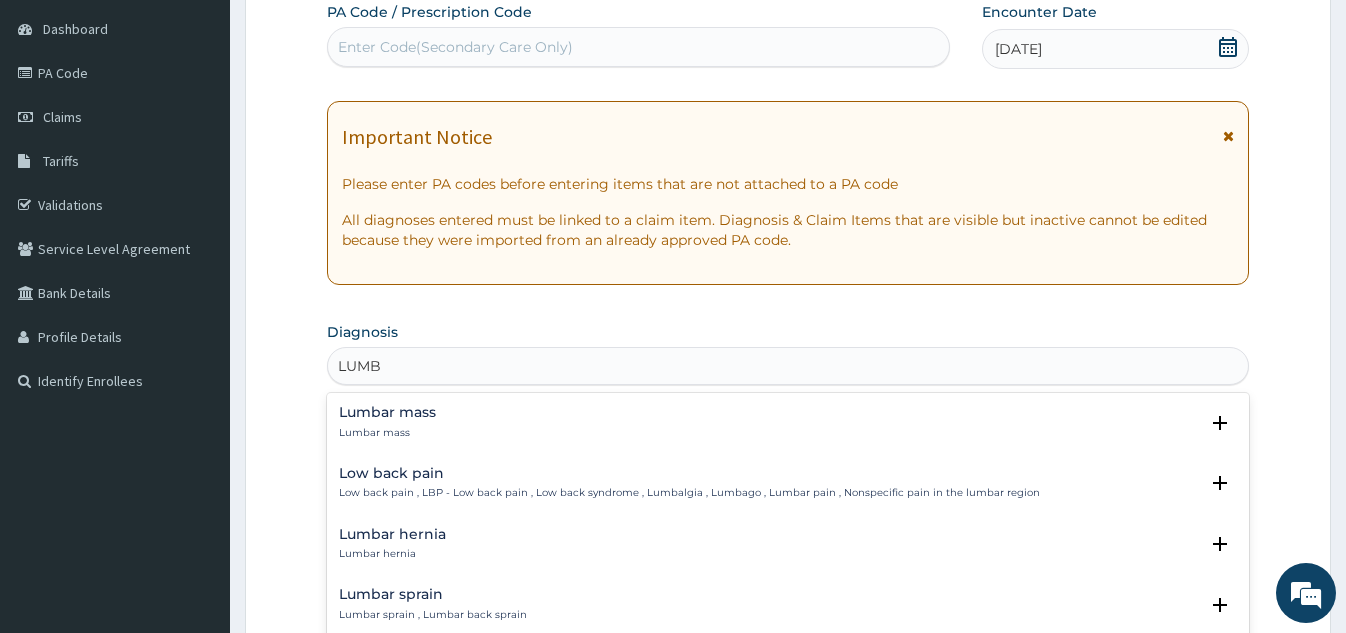 type on "LUMBA" 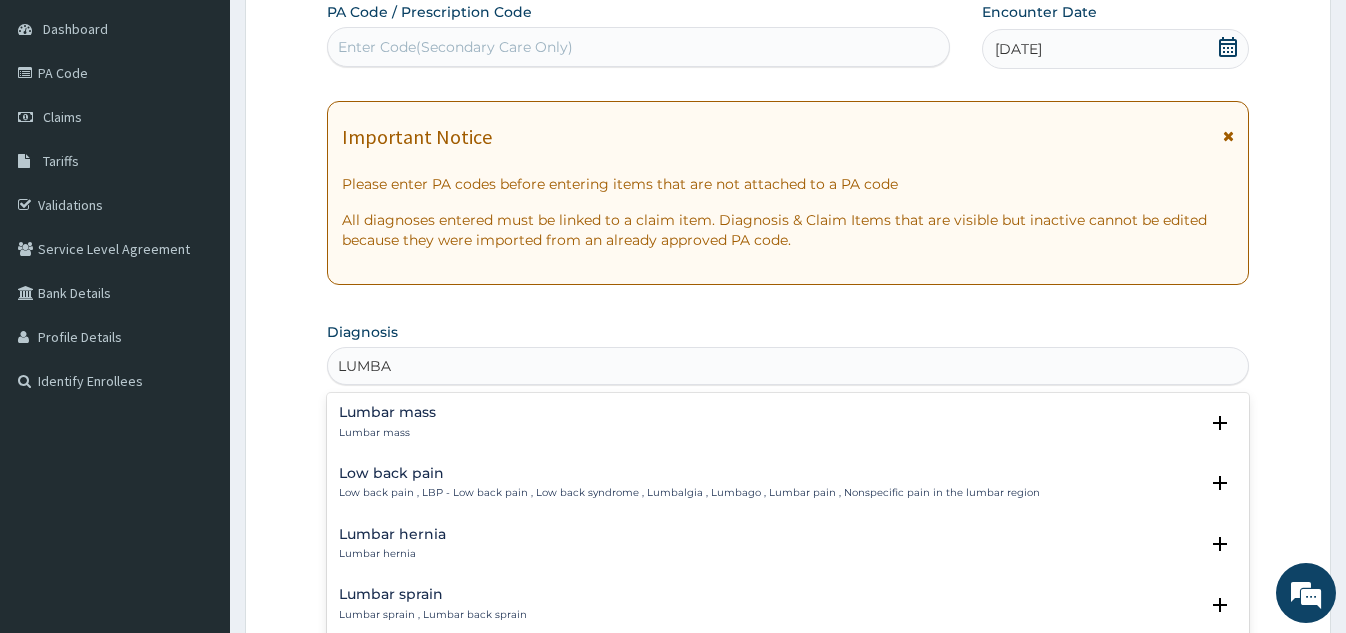 click on "Low back pain" at bounding box center [689, 473] 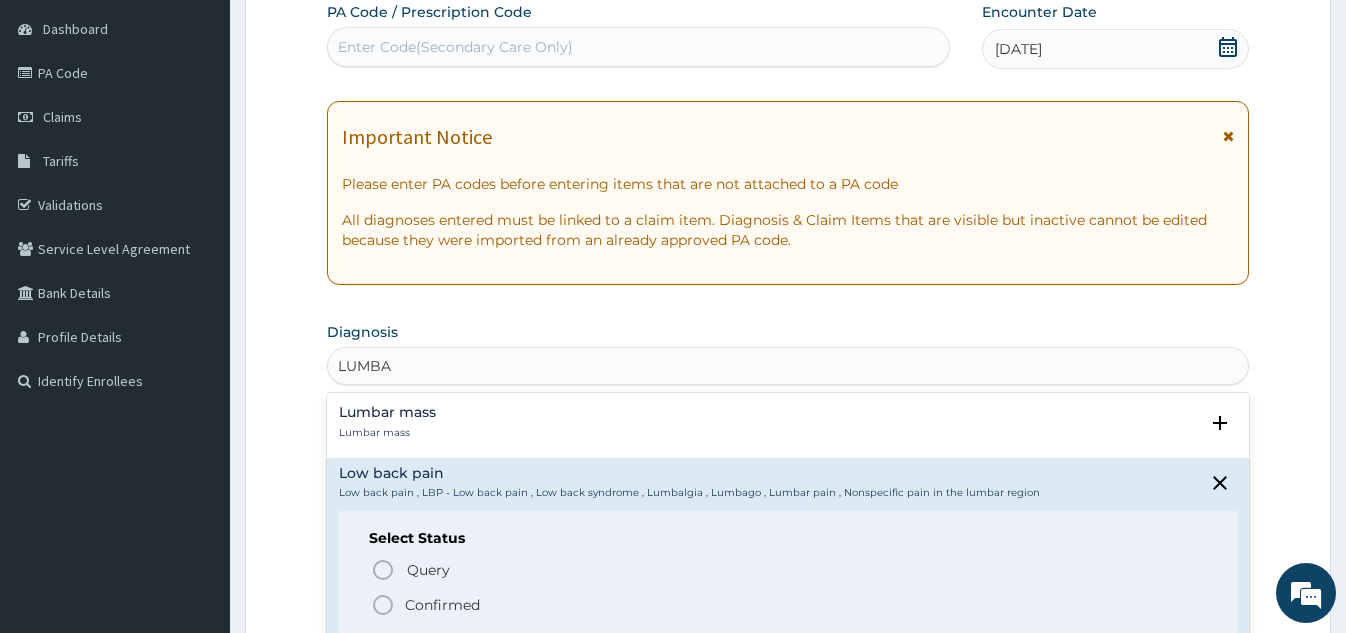 click 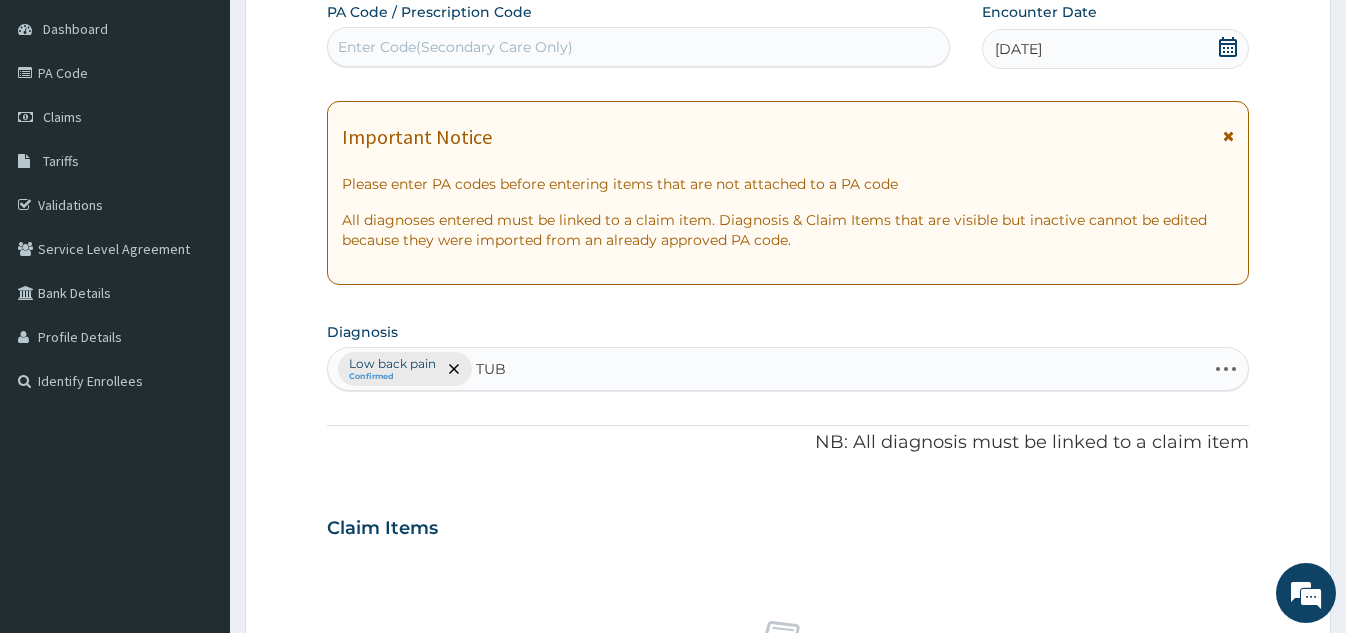 type on "TUBO" 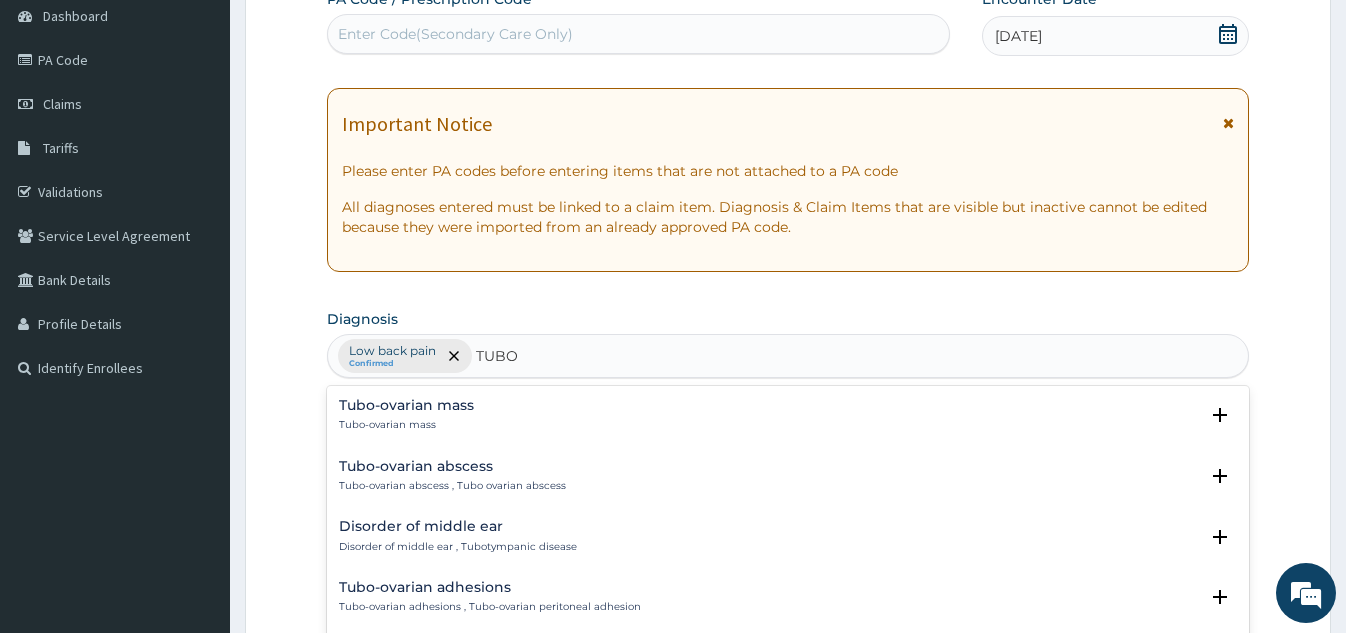 scroll, scrollTop: 222, scrollLeft: 0, axis: vertical 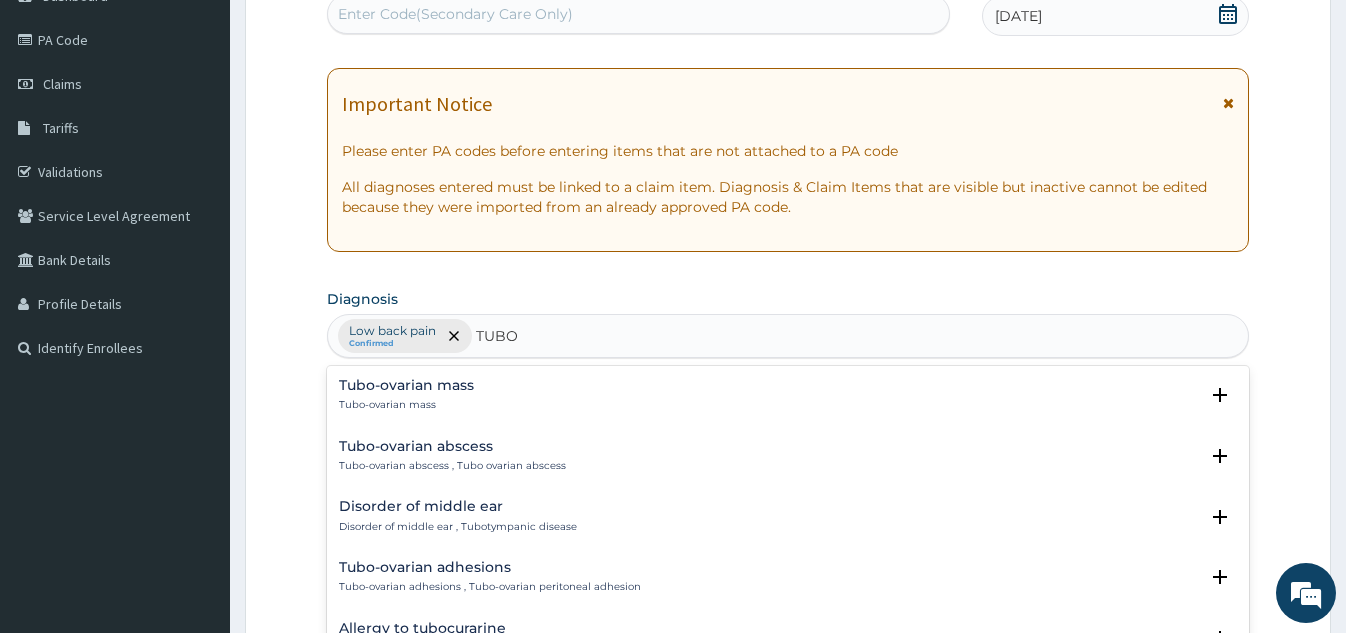 click on "Tubo-ovarian abscess Tubo-ovarian abscess , Tubo ovarian abscess" at bounding box center [452, 456] 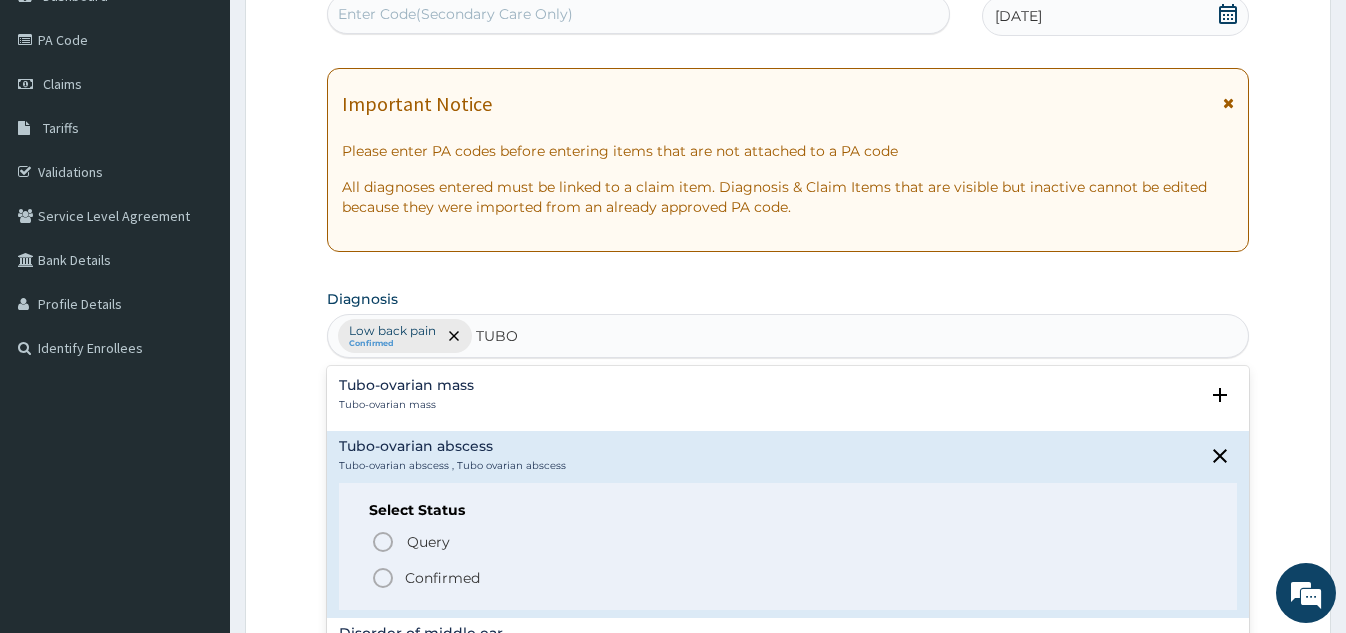 click 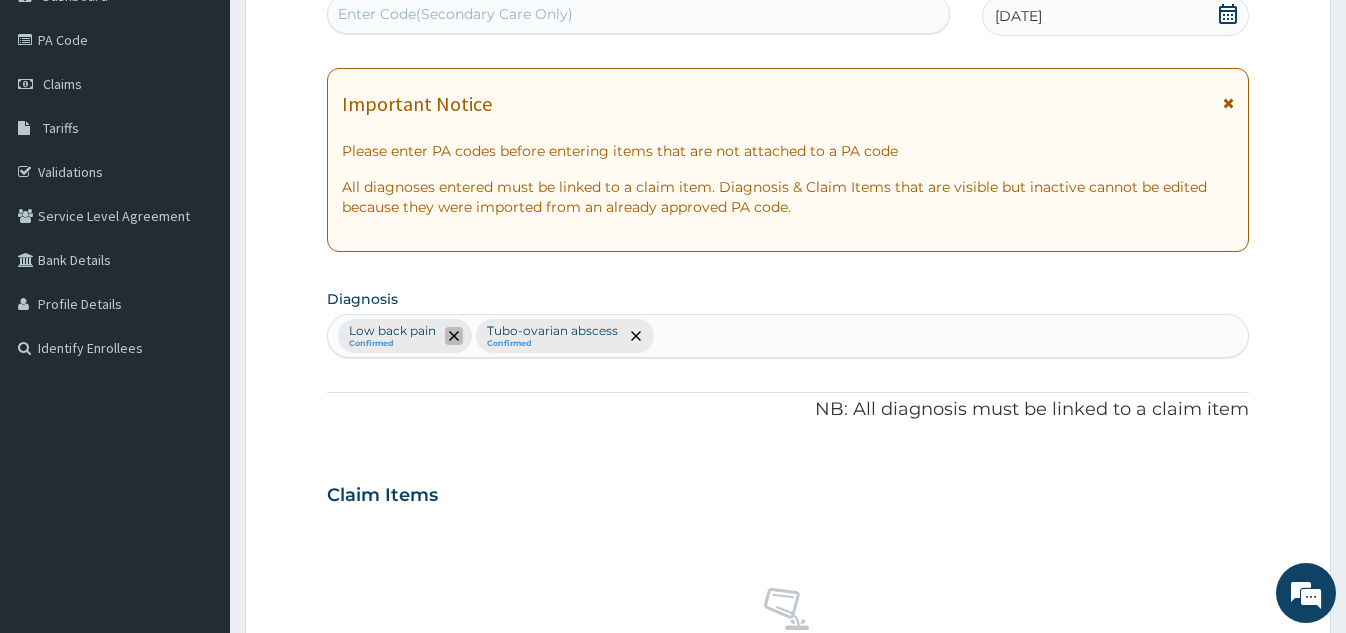 click 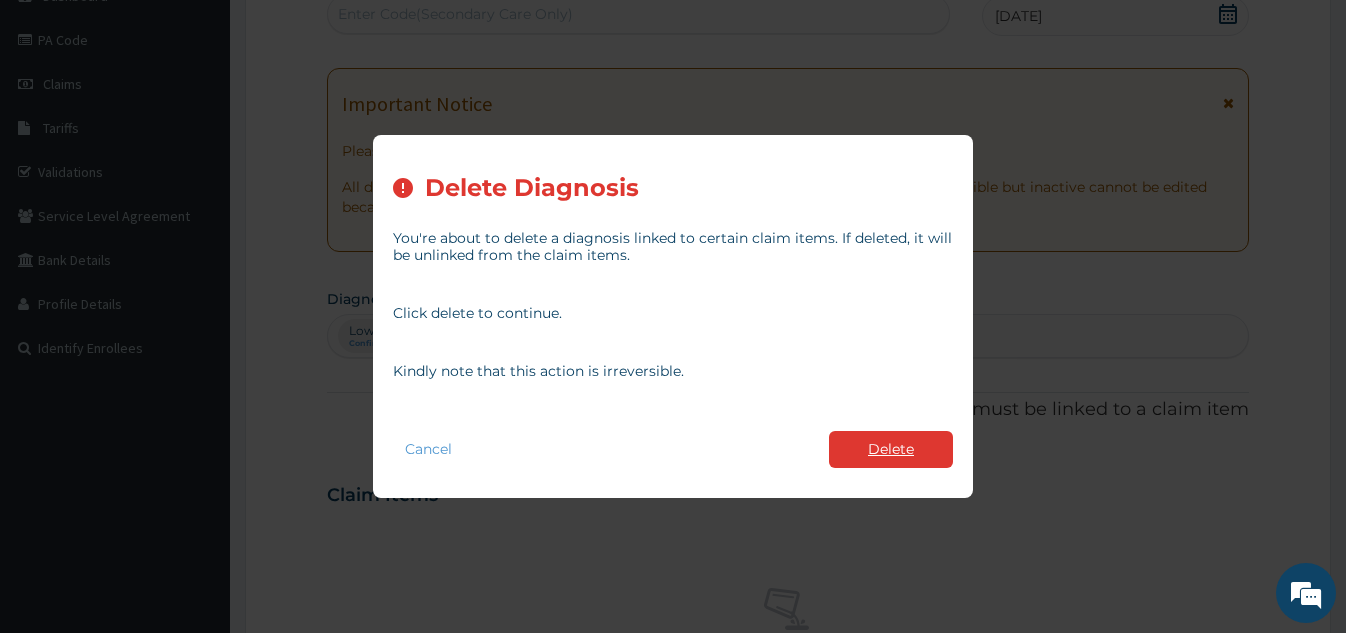 click on "Delete" at bounding box center [891, 449] 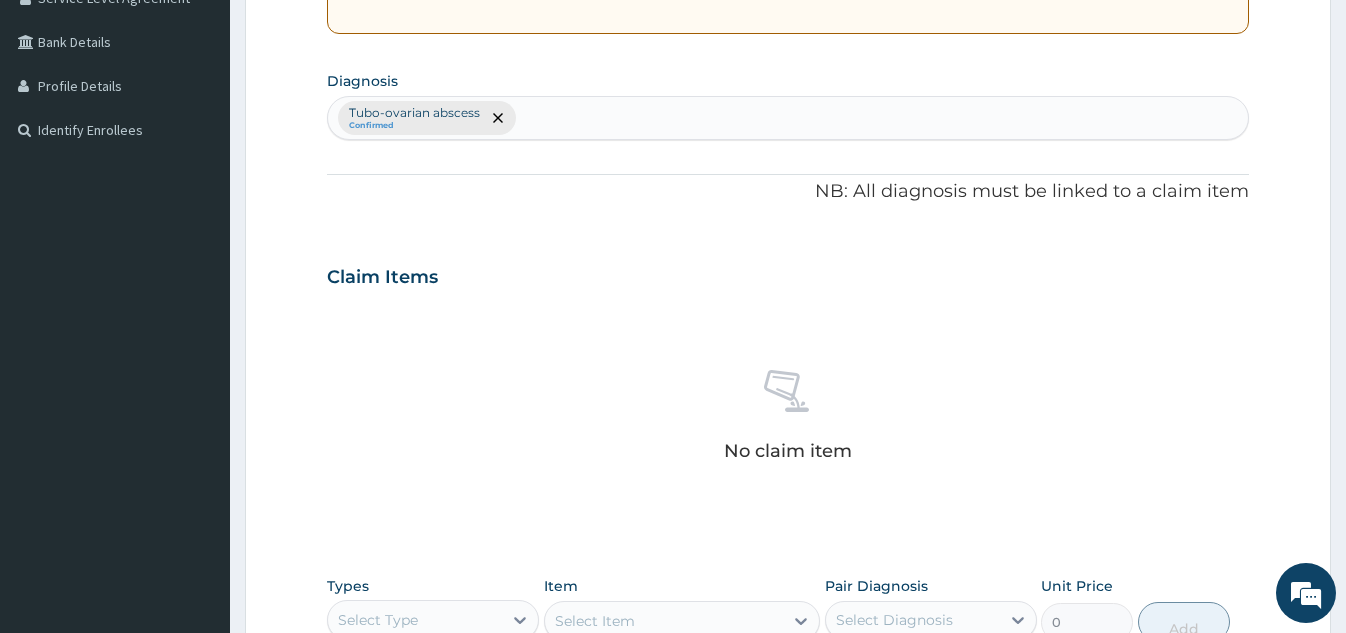 scroll, scrollTop: 442, scrollLeft: 0, axis: vertical 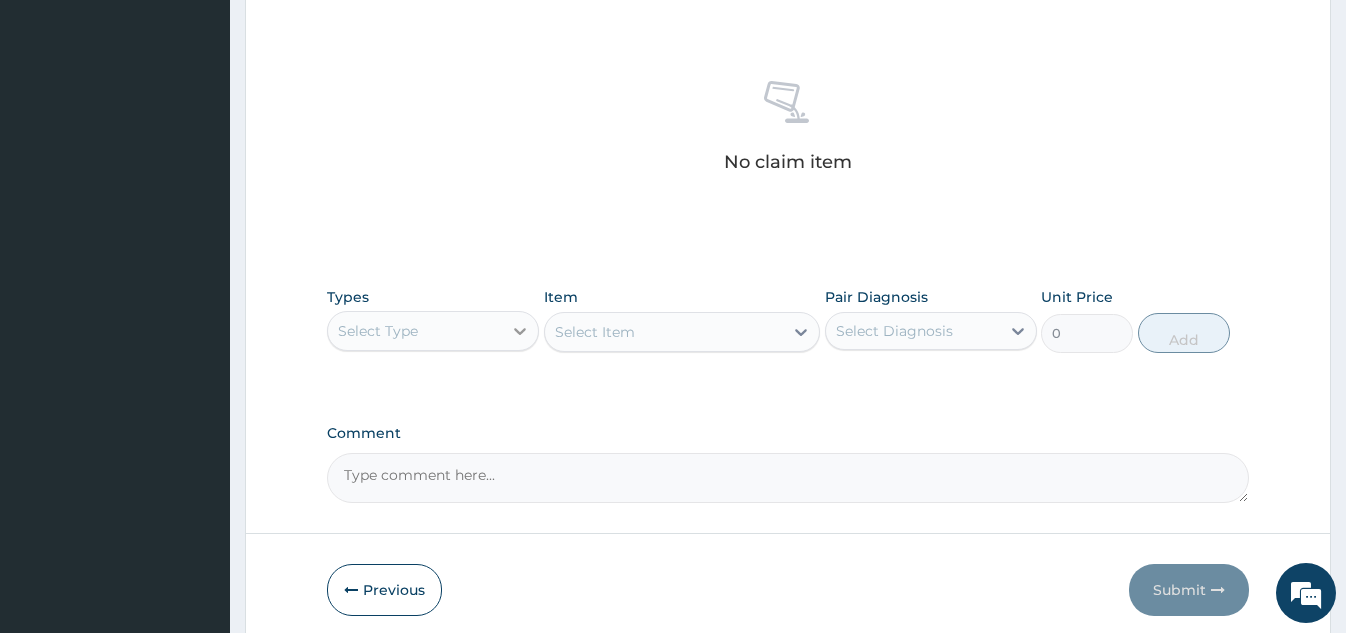 click 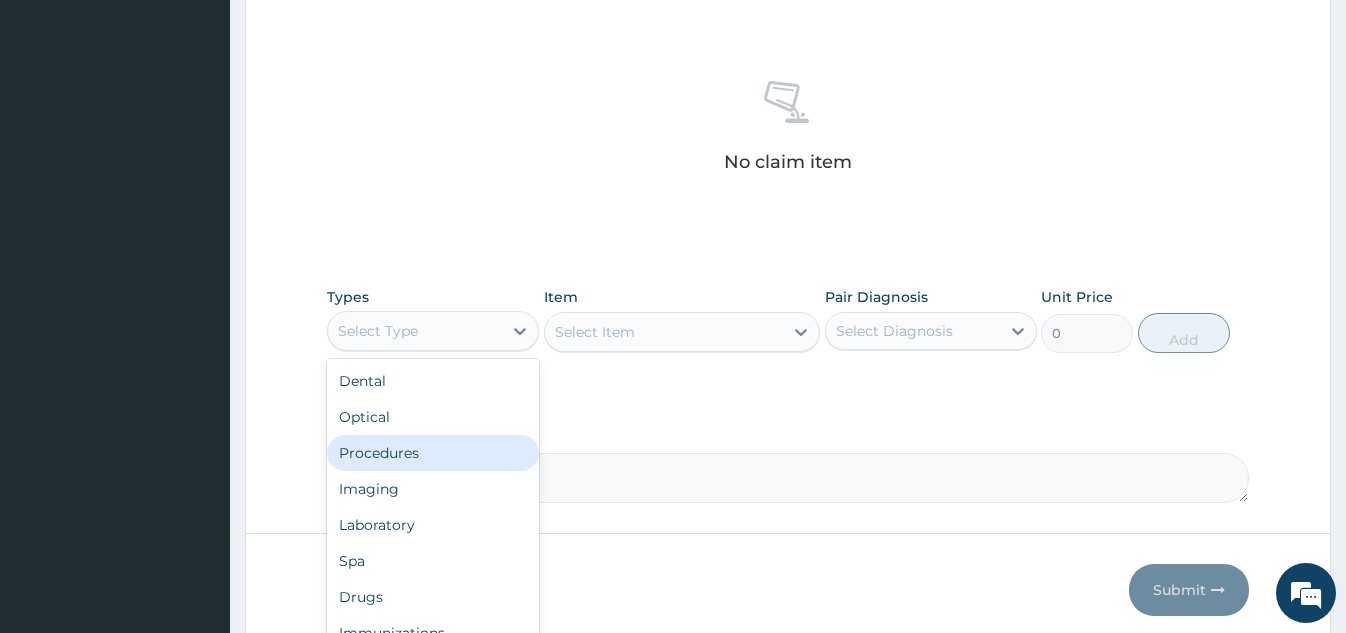 click on "Procedures" at bounding box center [433, 453] 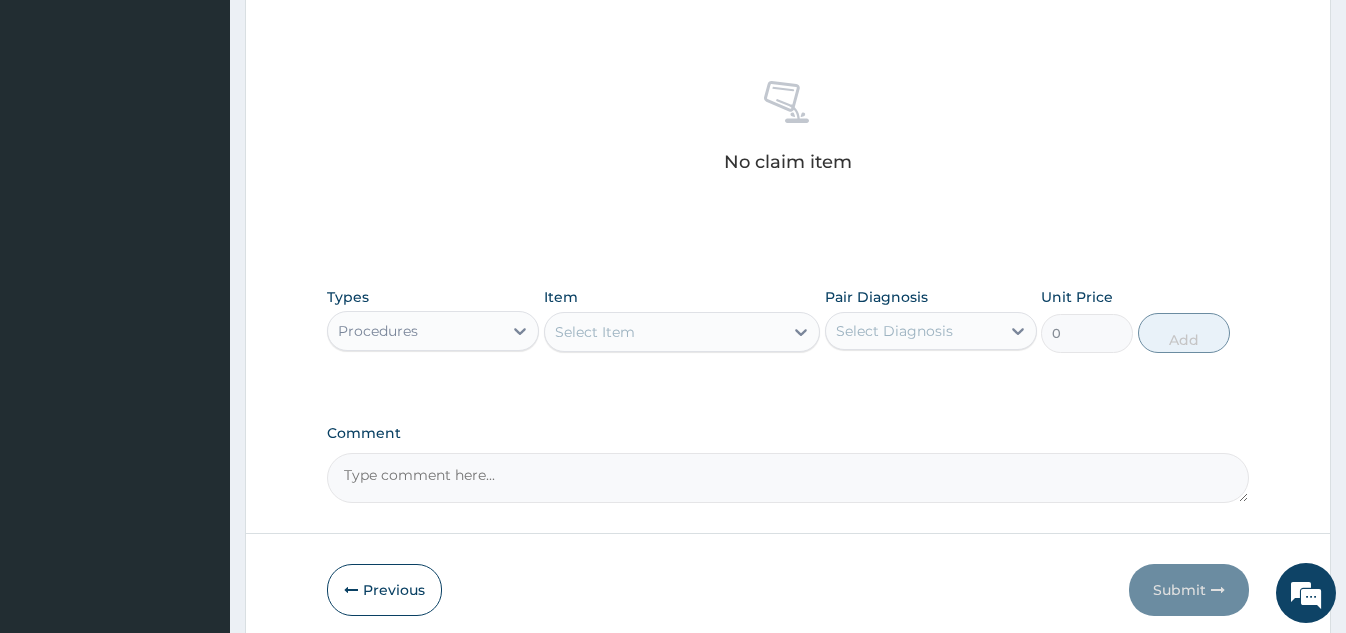 click on "Select Item" at bounding box center [664, 332] 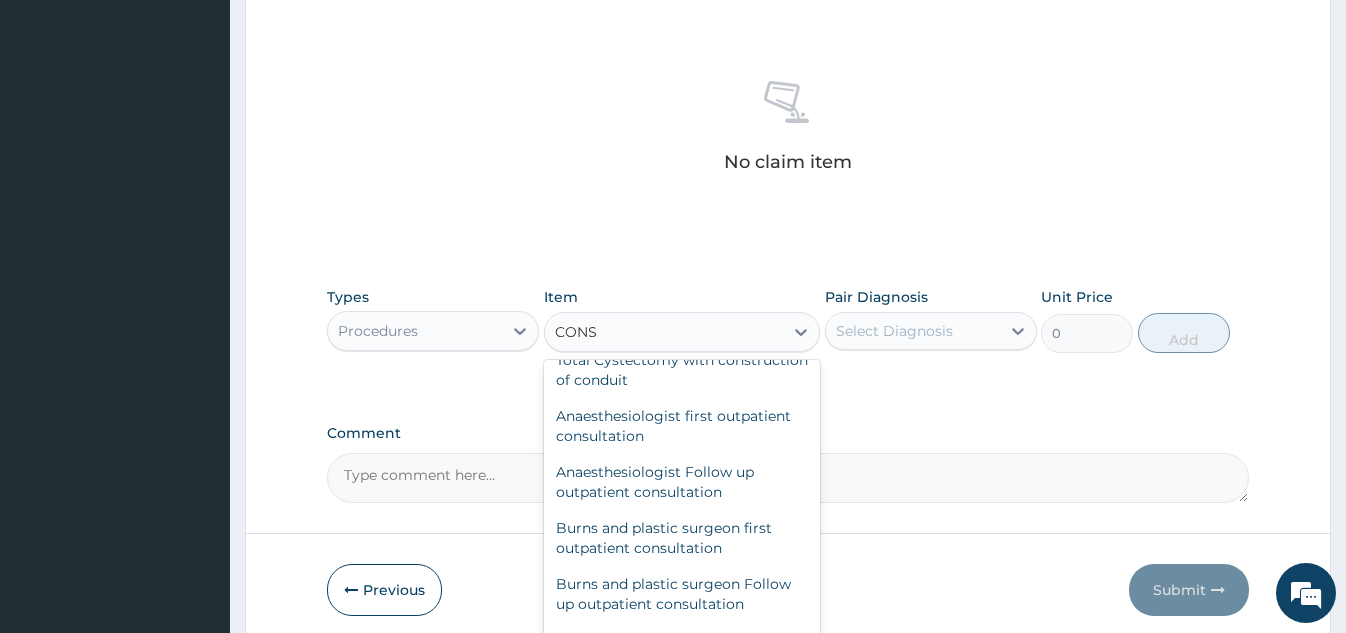 scroll, scrollTop: 246, scrollLeft: 0, axis: vertical 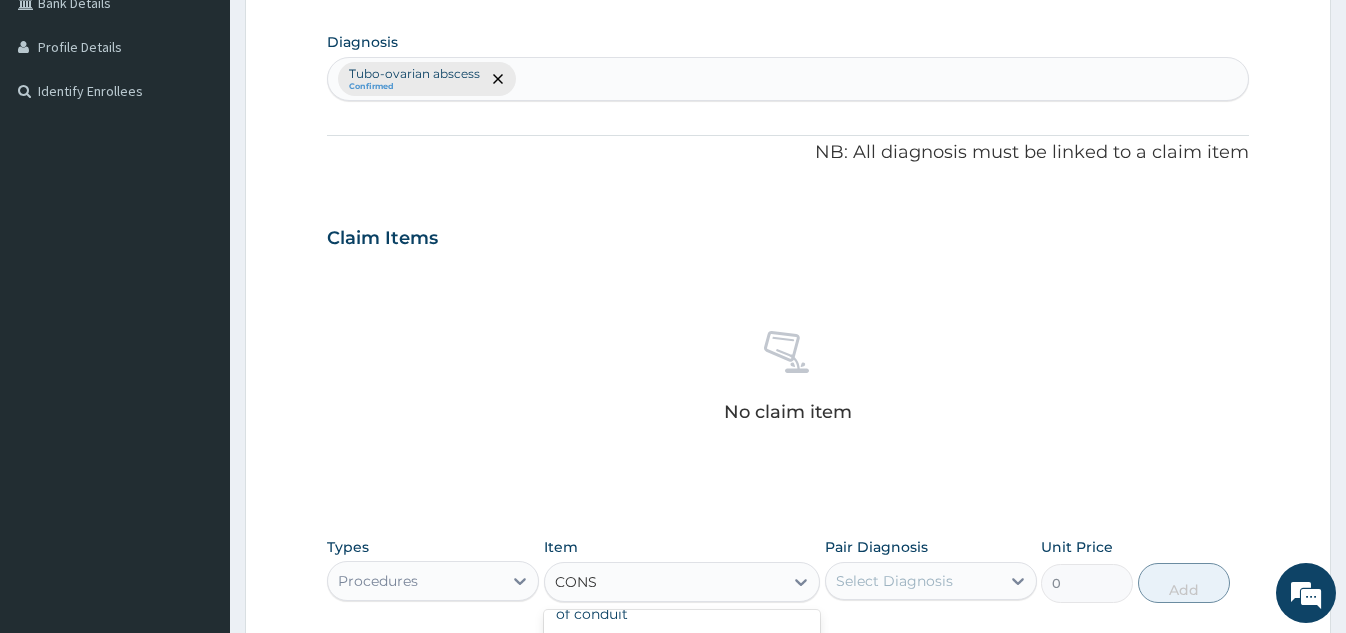 type on "CONS" 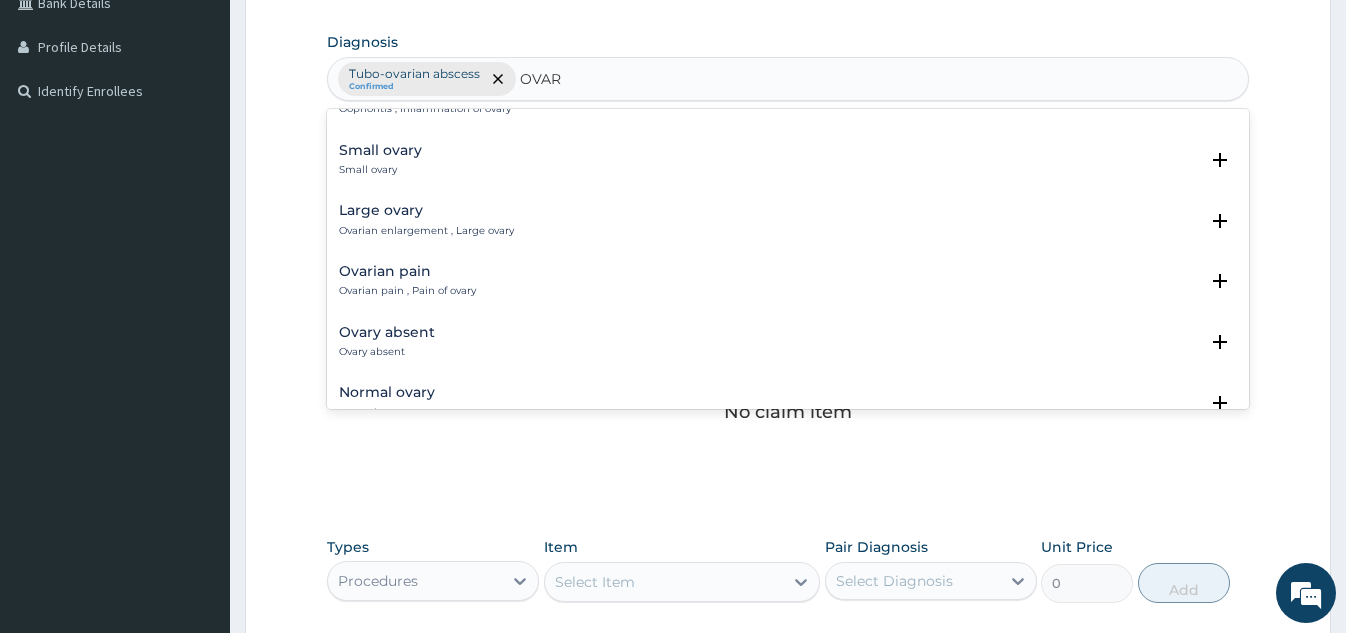scroll, scrollTop: 40, scrollLeft: 0, axis: vertical 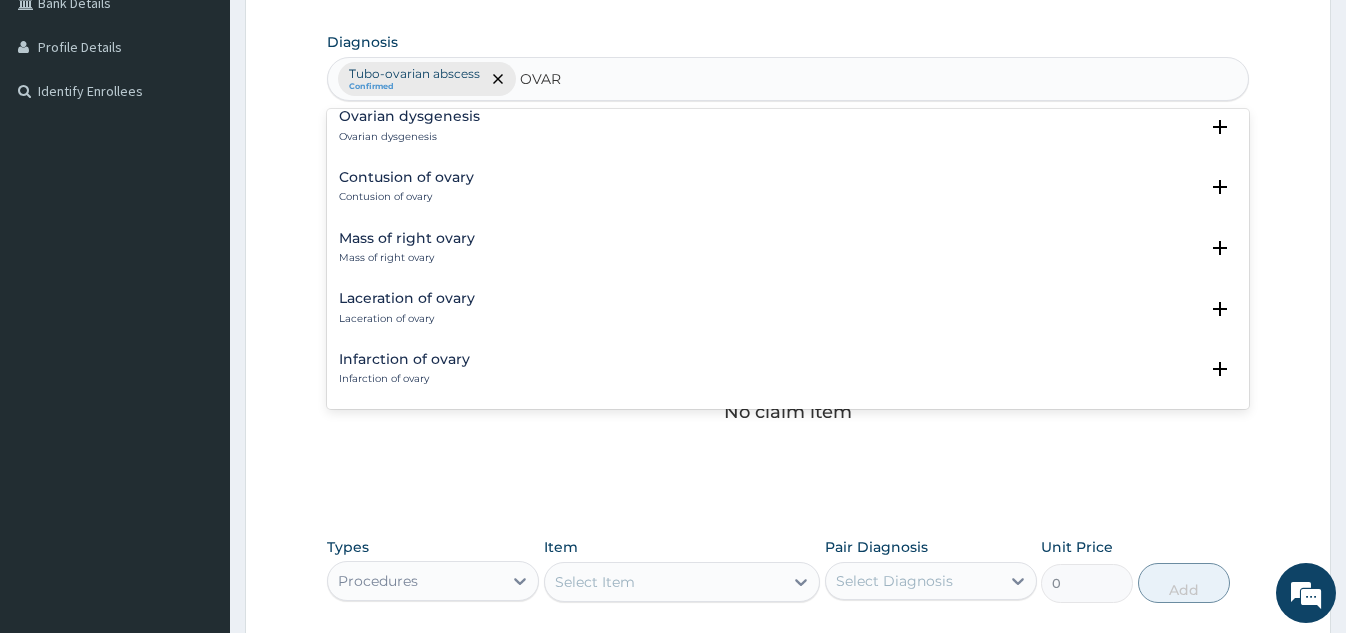 type on "OVAR" 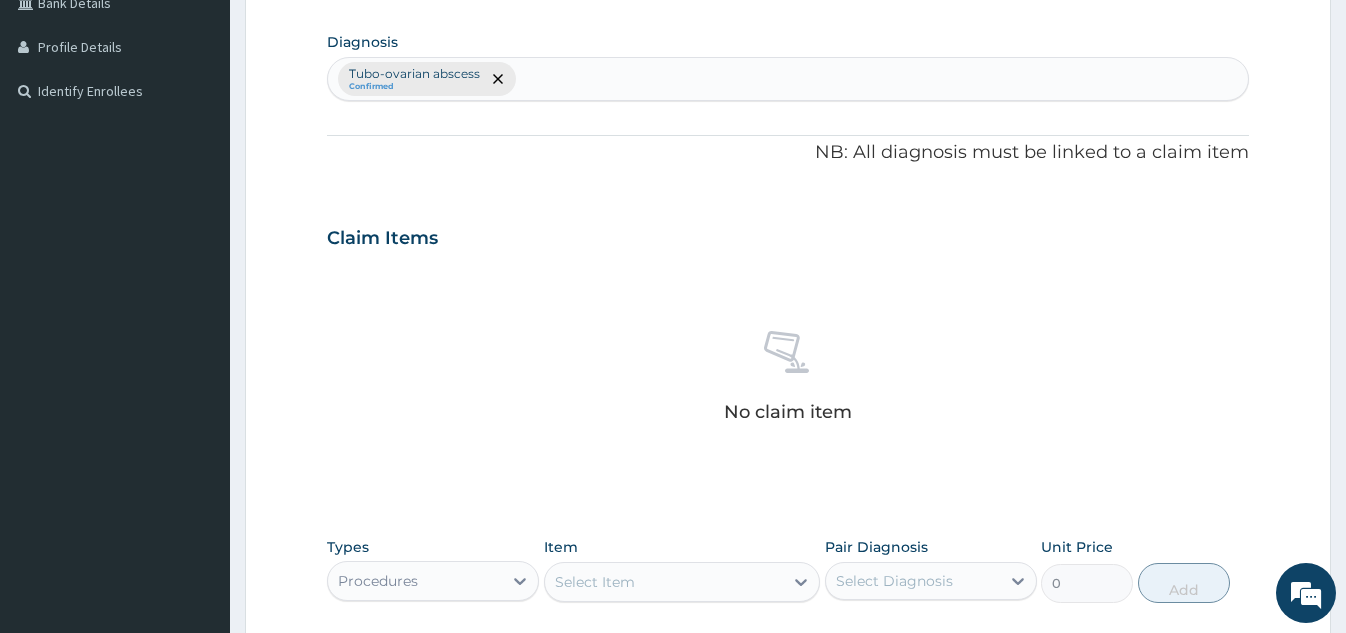 click on "No claim item" at bounding box center [787, 380] 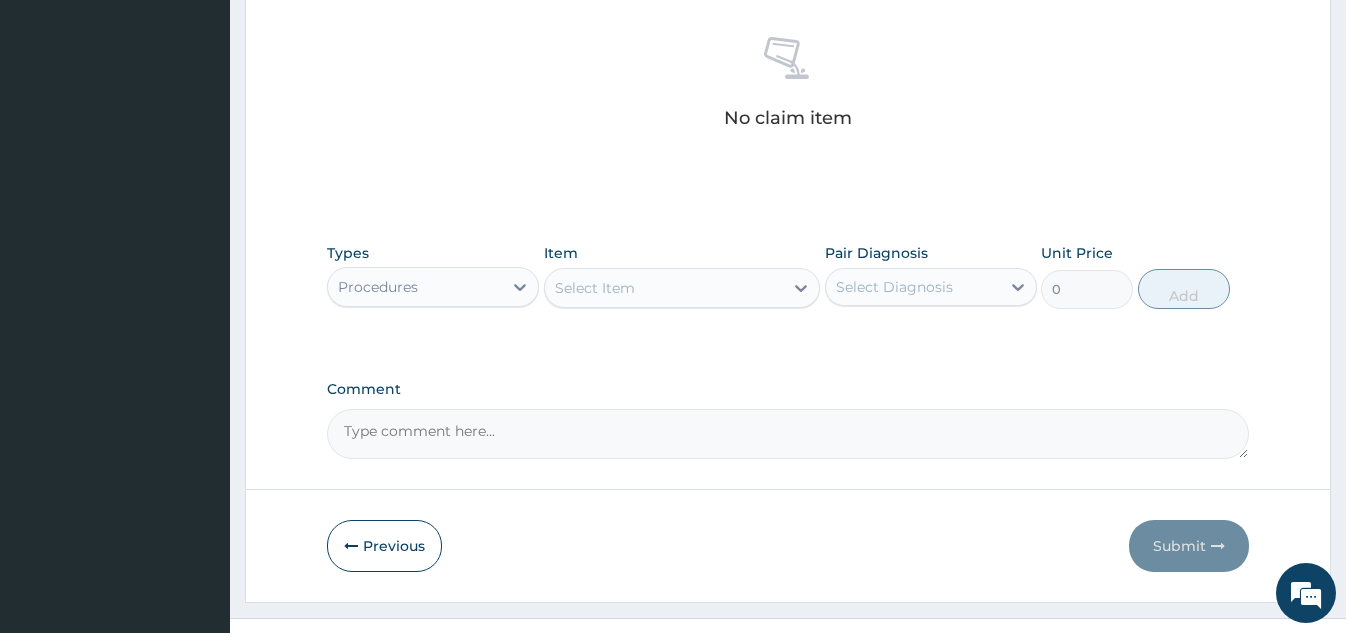 scroll, scrollTop: 809, scrollLeft: 0, axis: vertical 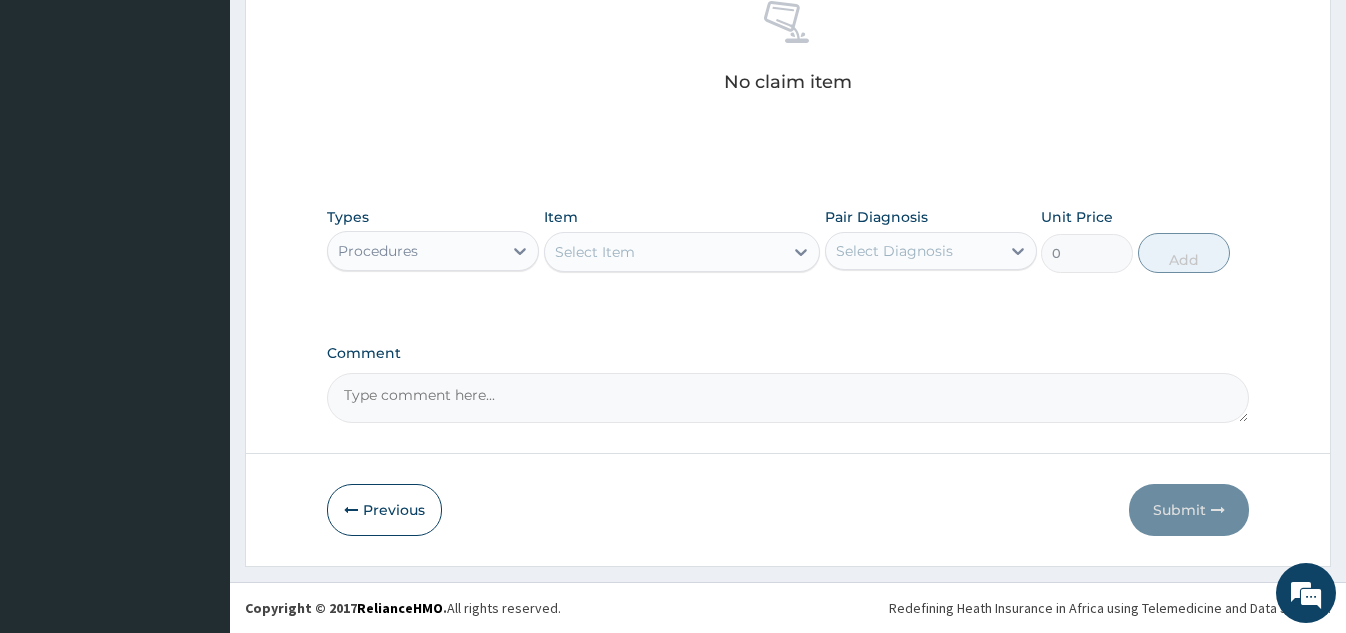 click on "Types Procedures Item Select Item Pair Diagnosis Select Diagnosis Unit Price 0 Add" at bounding box center [787, 240] 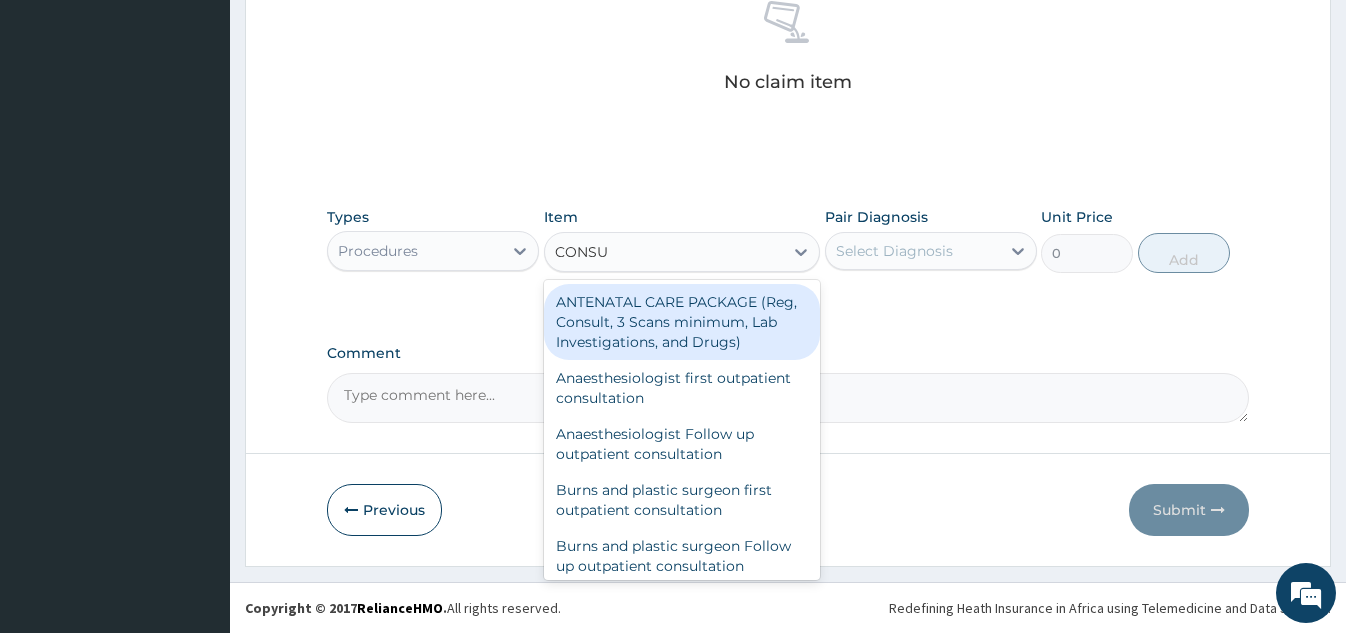 type on "CONSUL" 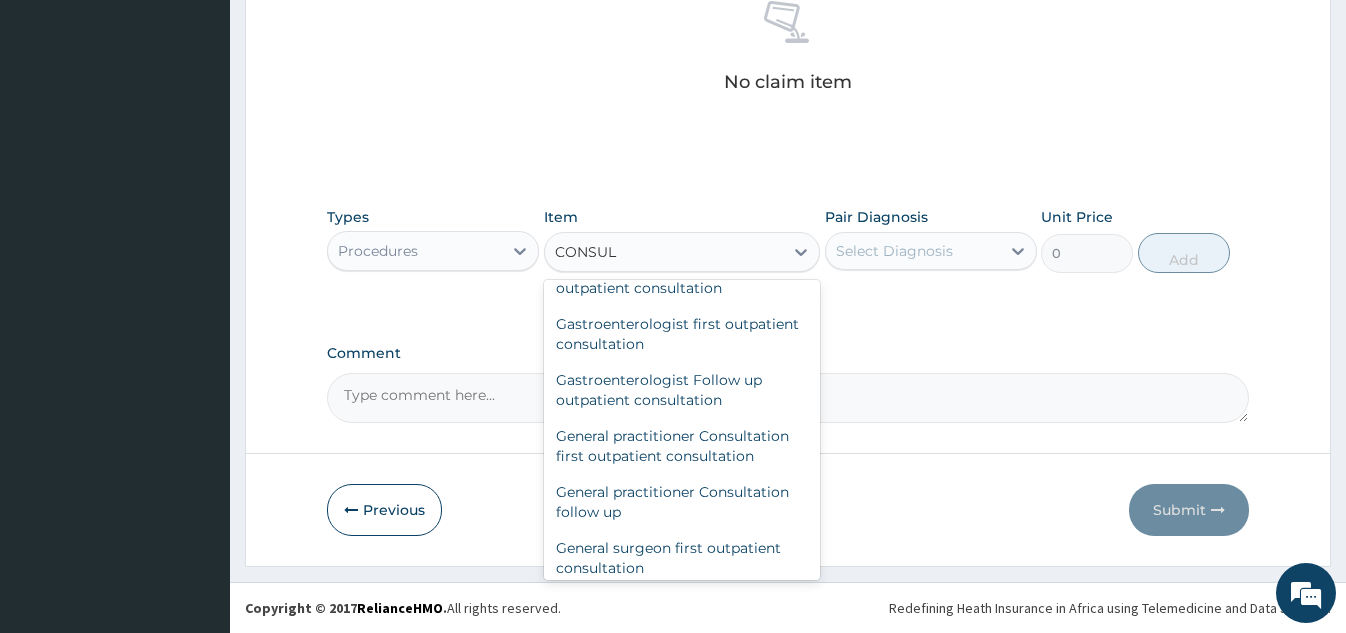 scroll, scrollTop: 1000, scrollLeft: 0, axis: vertical 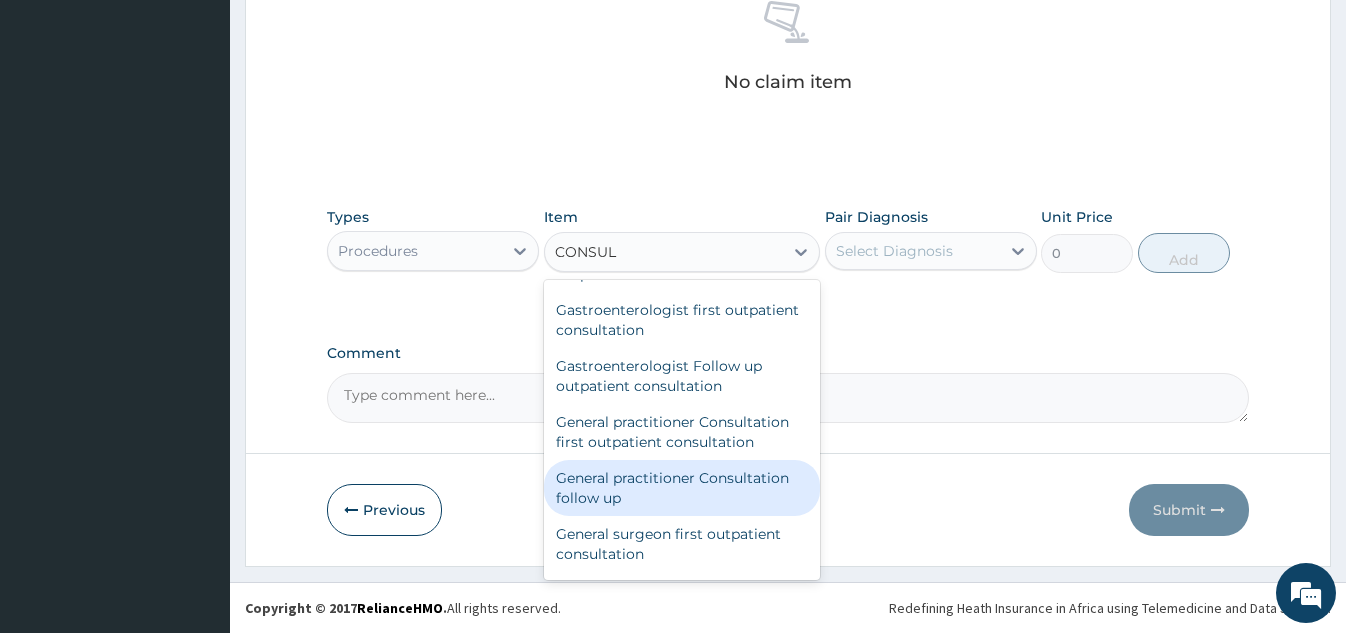 click on "General practitioner Consultation follow up" at bounding box center [682, 488] 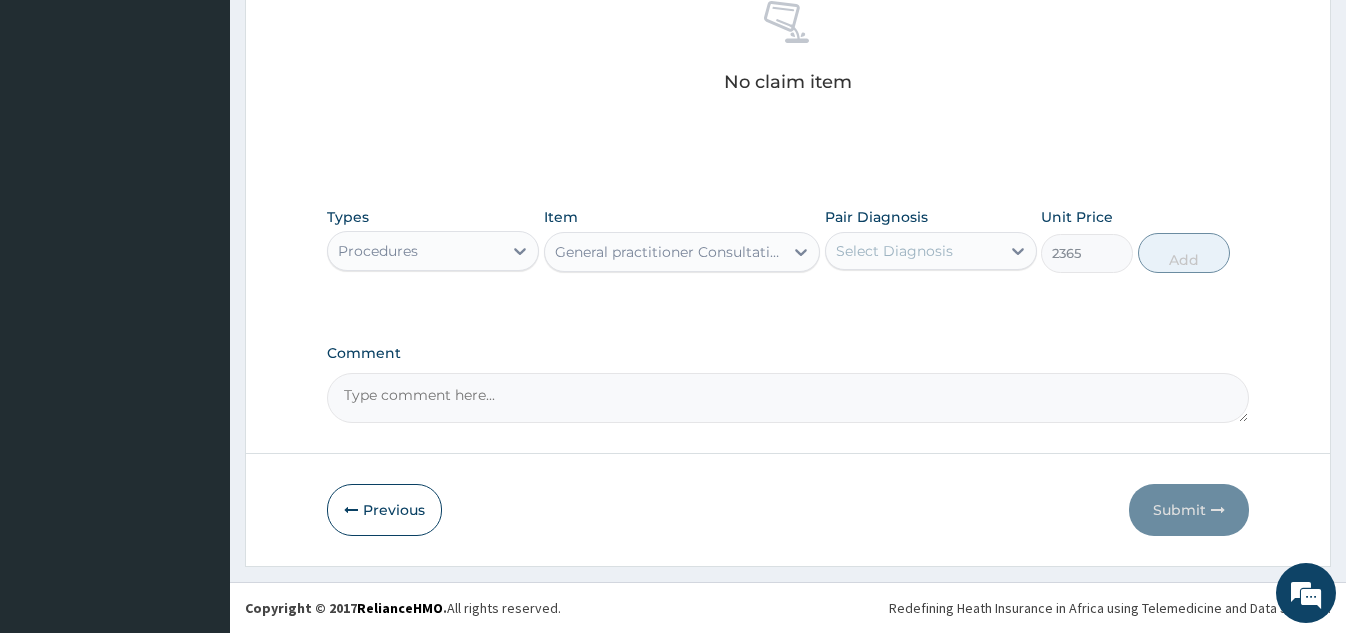 click on "Select Diagnosis" at bounding box center (894, 251) 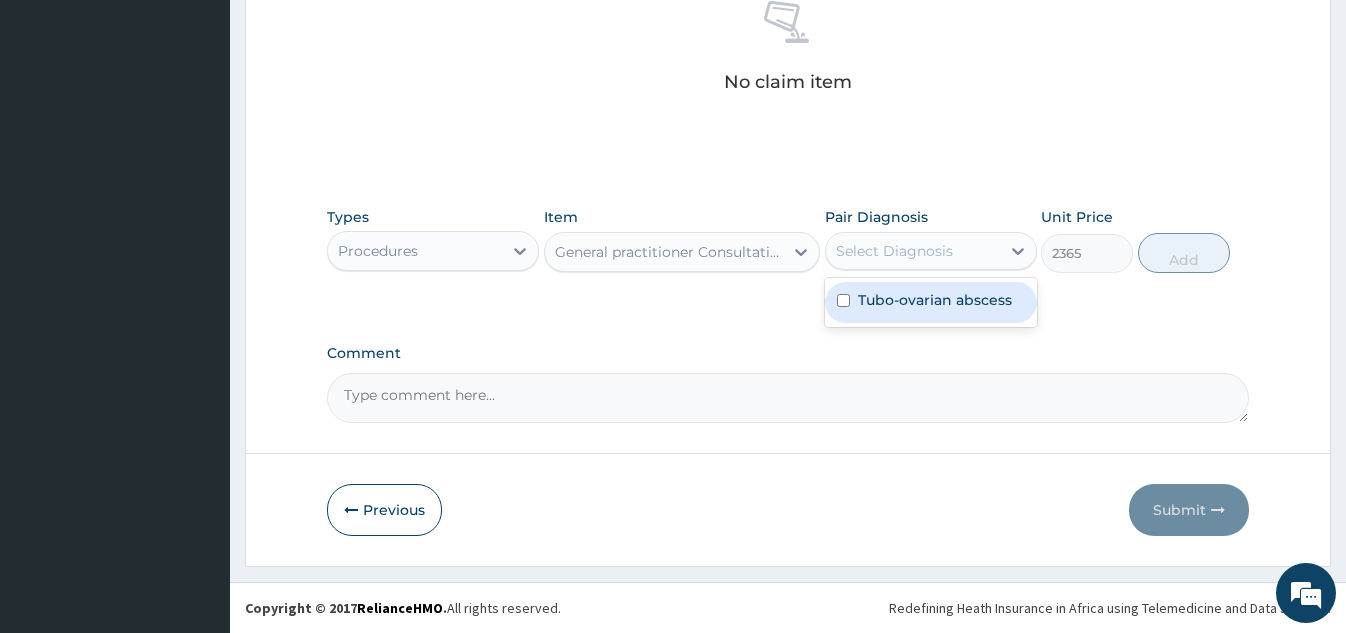 click on "Tubo-ovarian abscess" at bounding box center [935, 300] 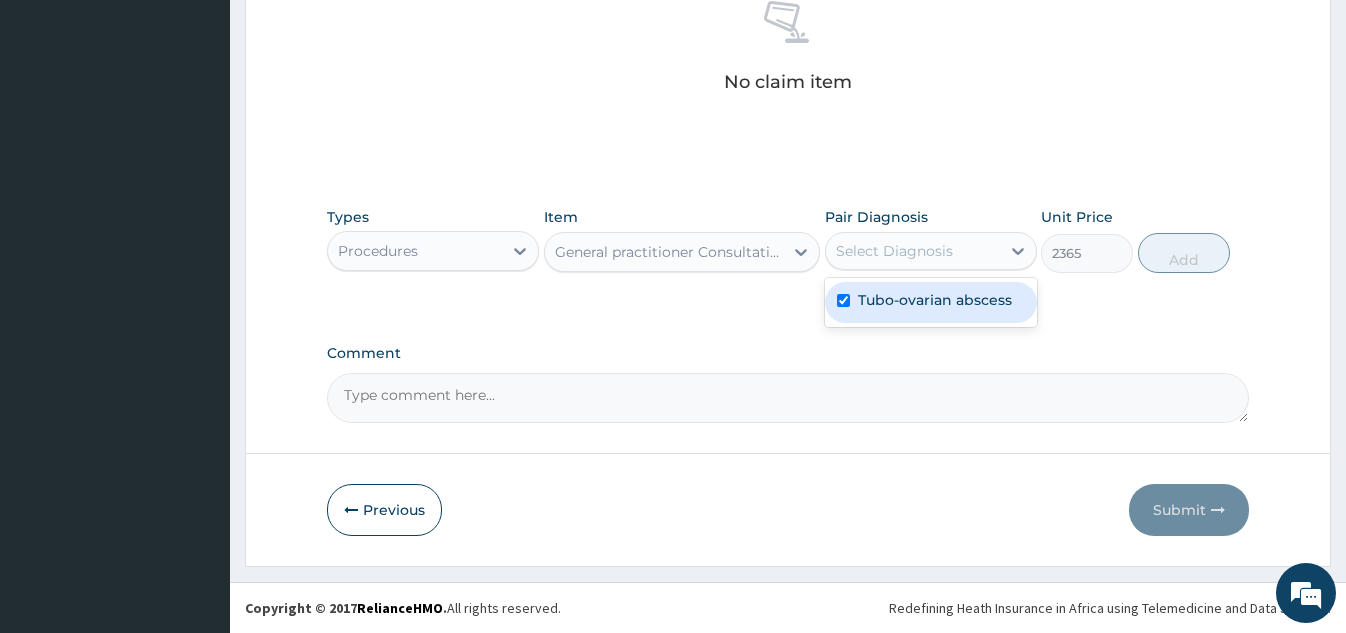 checkbox on "true" 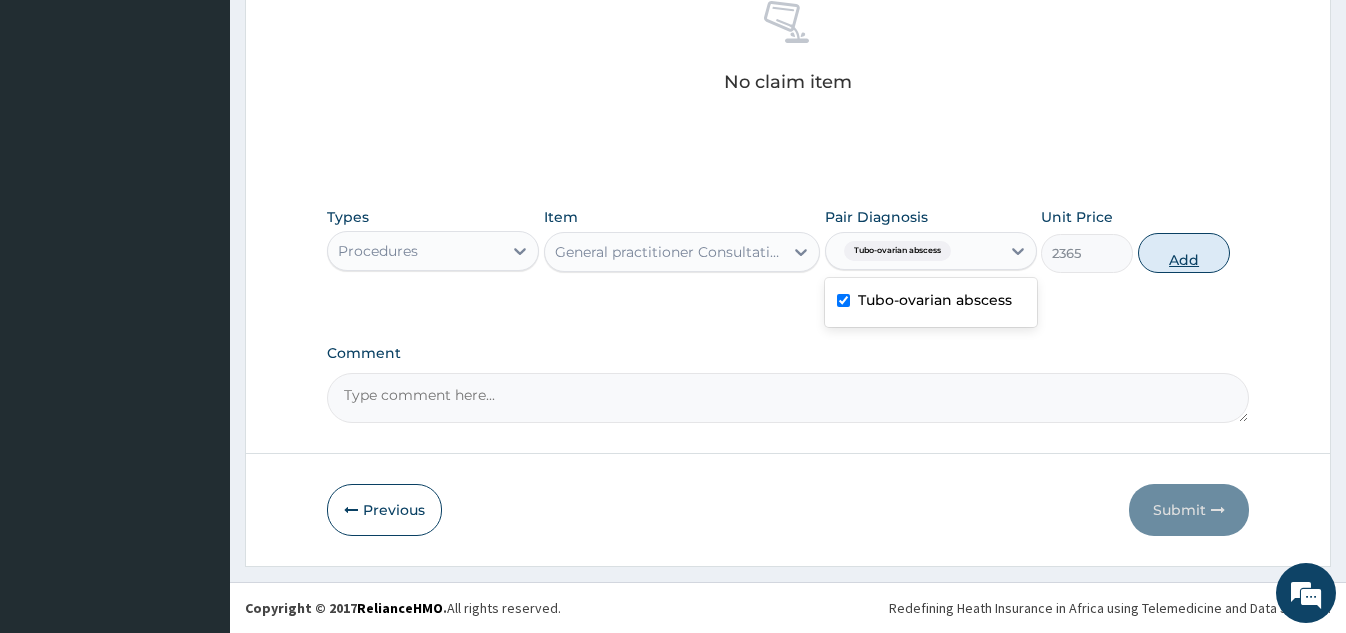 click on "Add" at bounding box center (1184, 253) 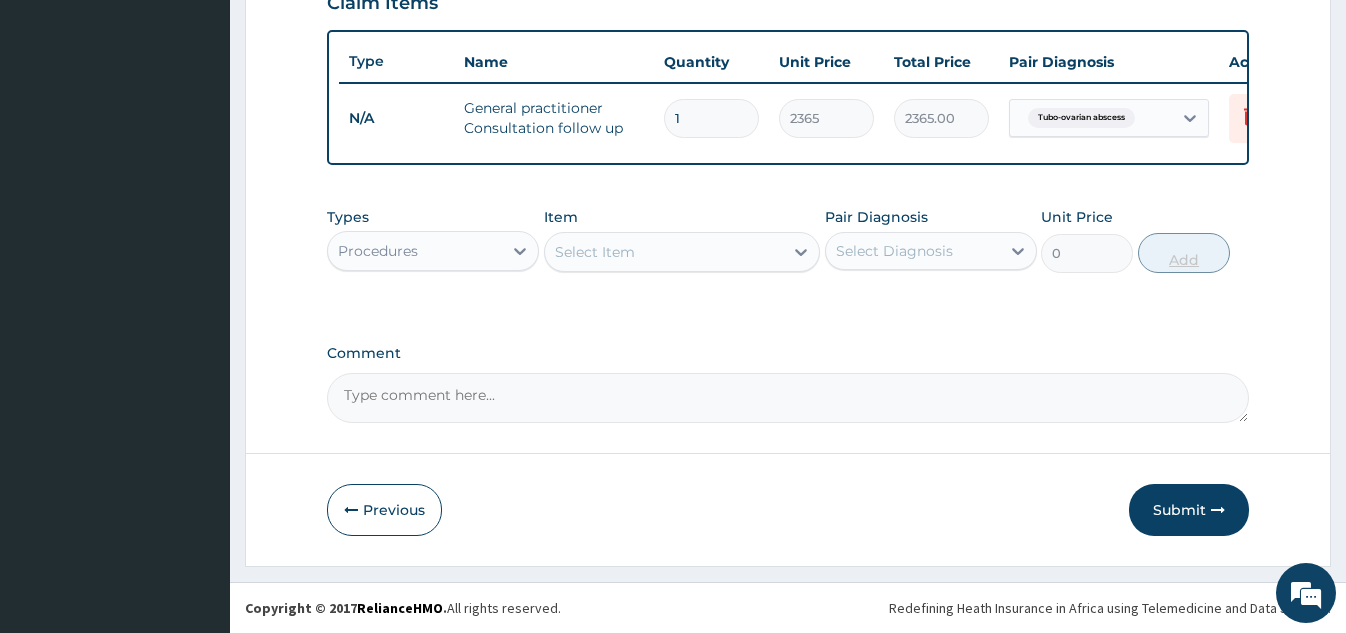 scroll, scrollTop: 735, scrollLeft: 0, axis: vertical 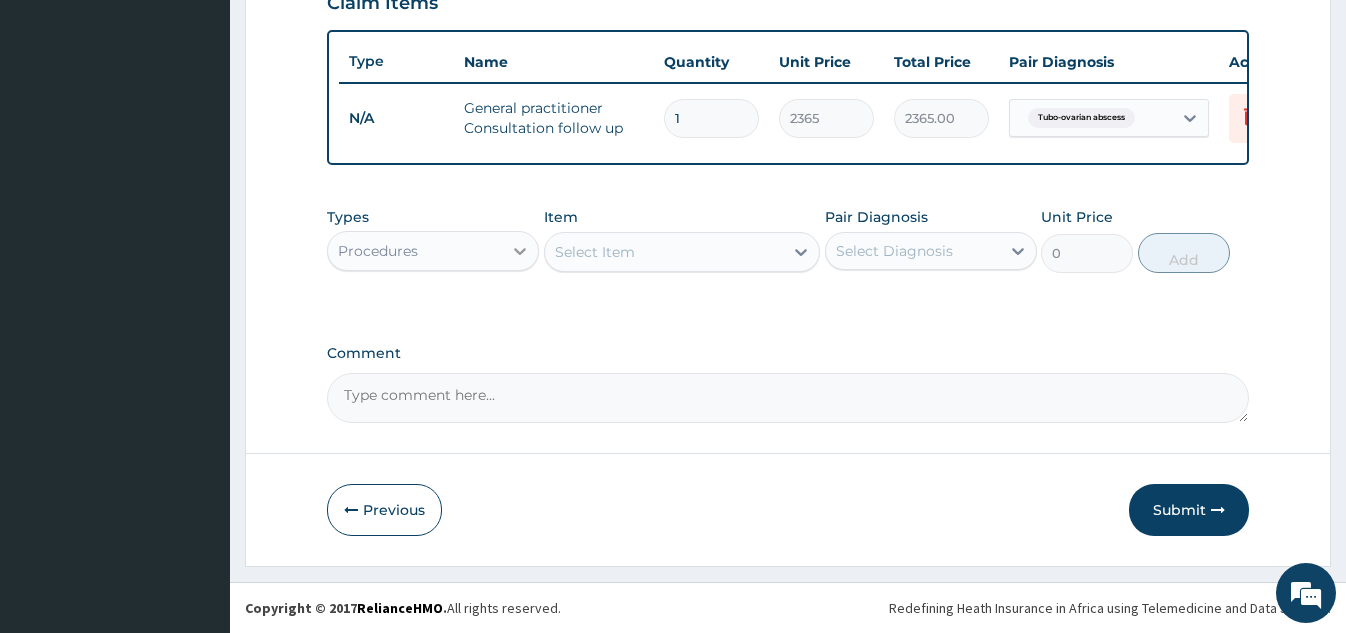 click 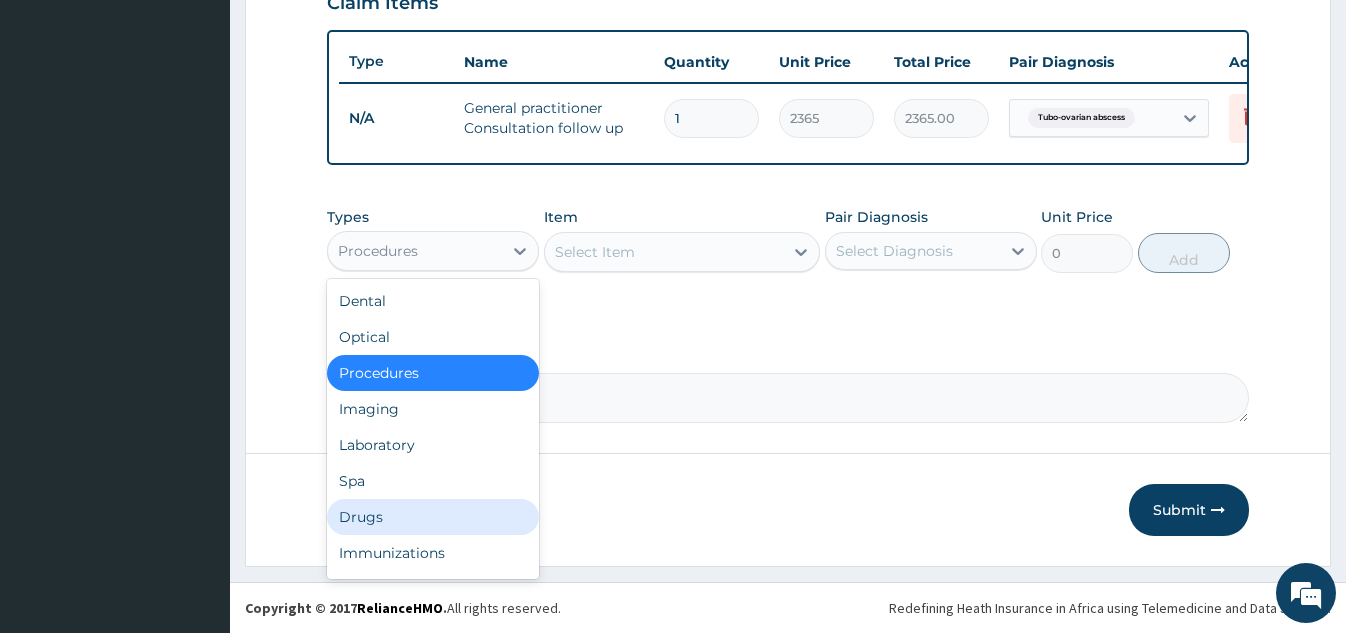 click on "Drugs" at bounding box center [433, 517] 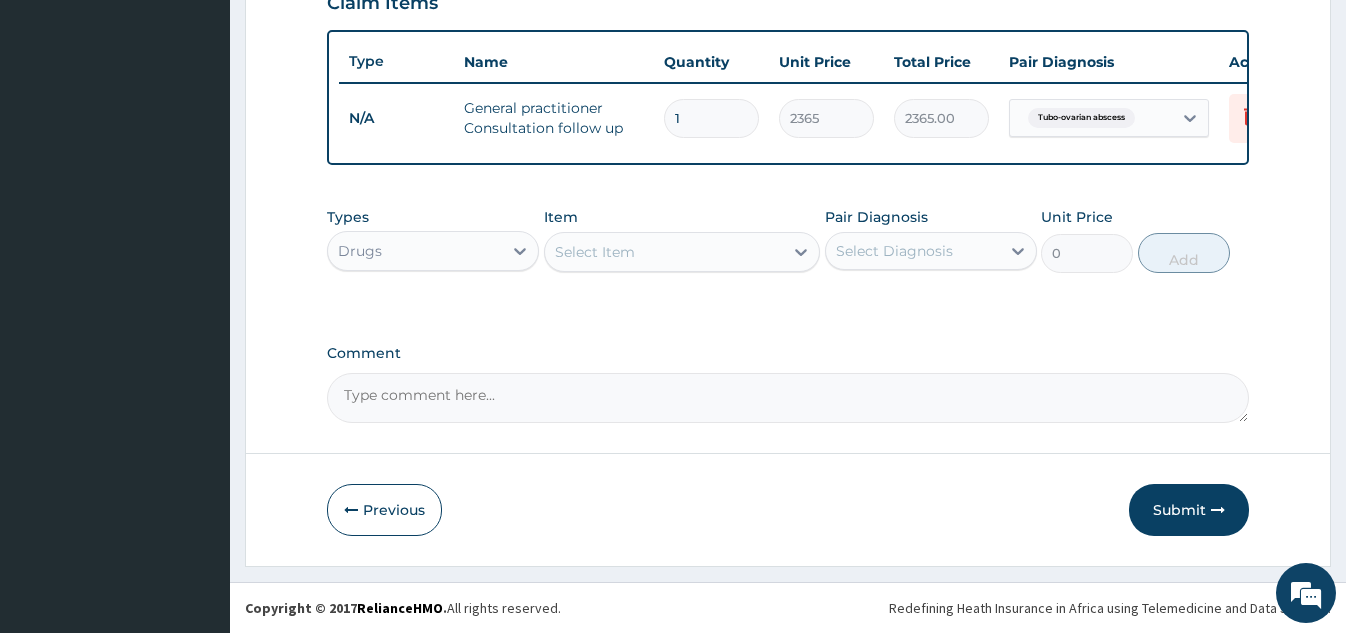 click on "Select Item" at bounding box center [664, 252] 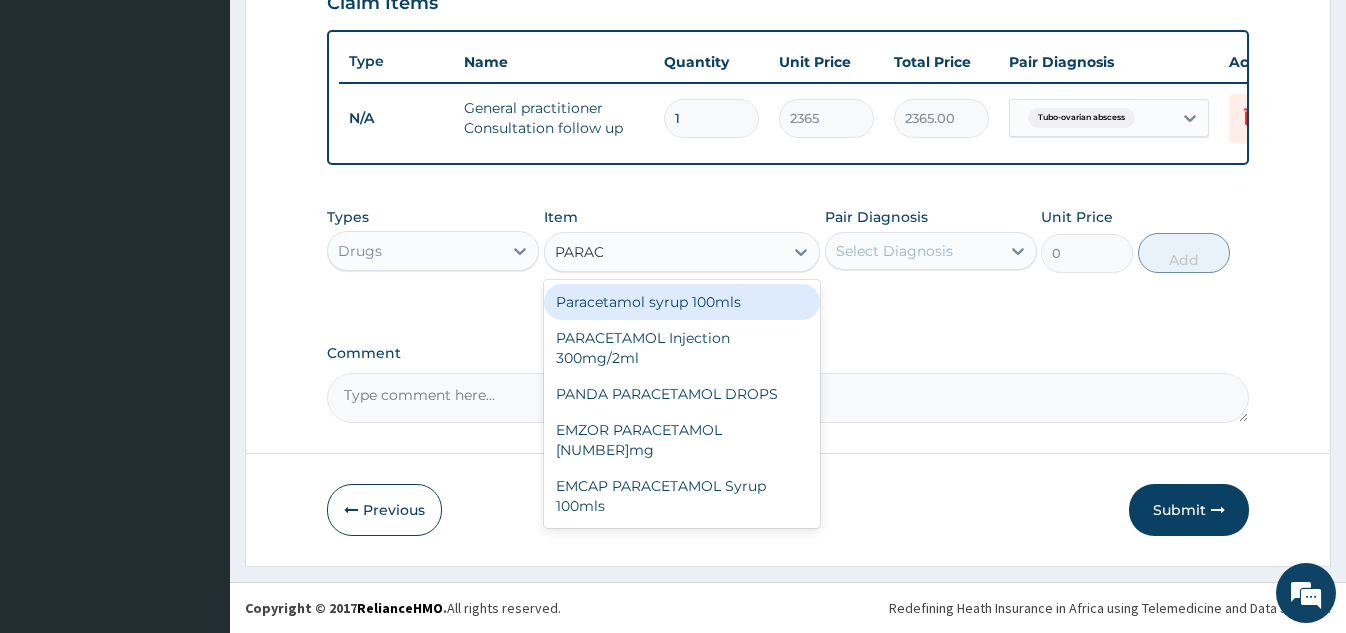 type on "PARACE" 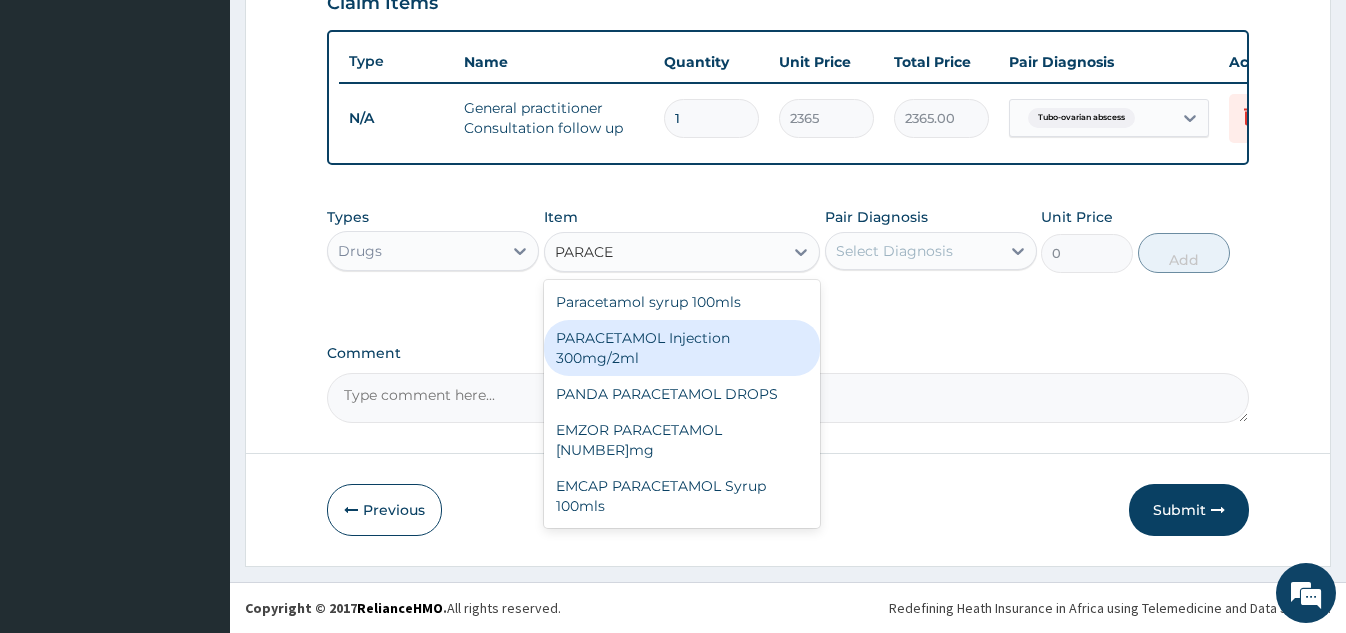 click on "PARACETAMOL Injection 300mg/2ml" at bounding box center [682, 348] 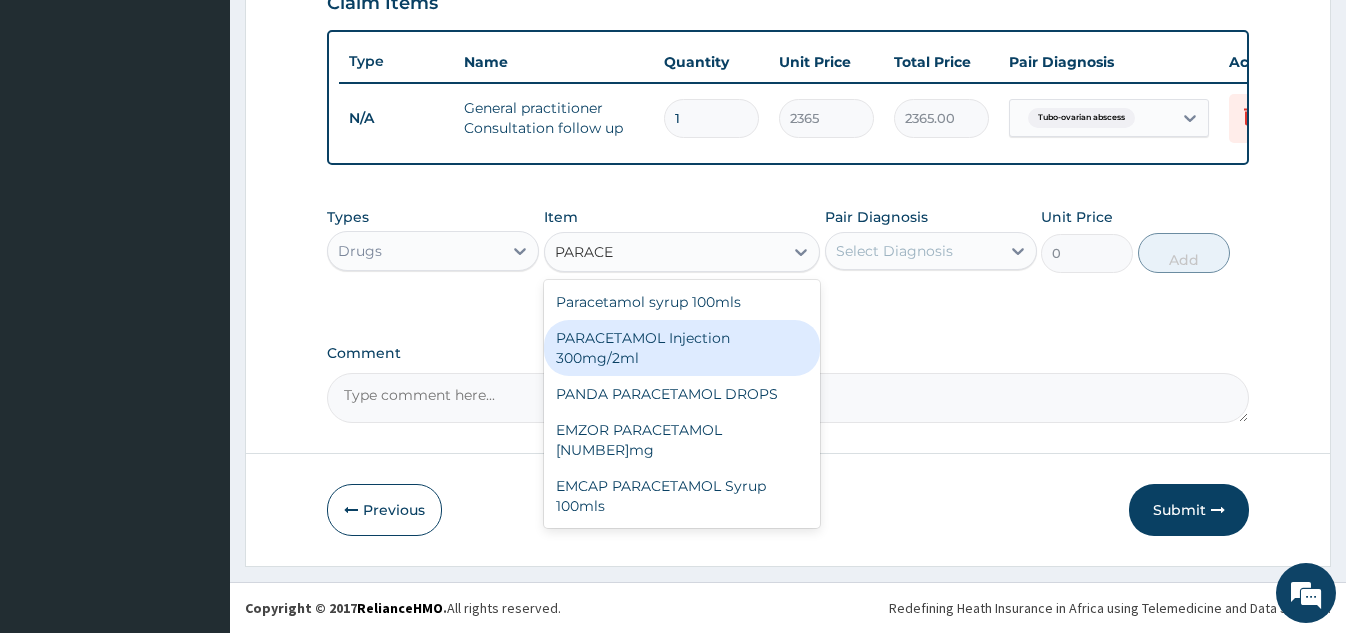 type 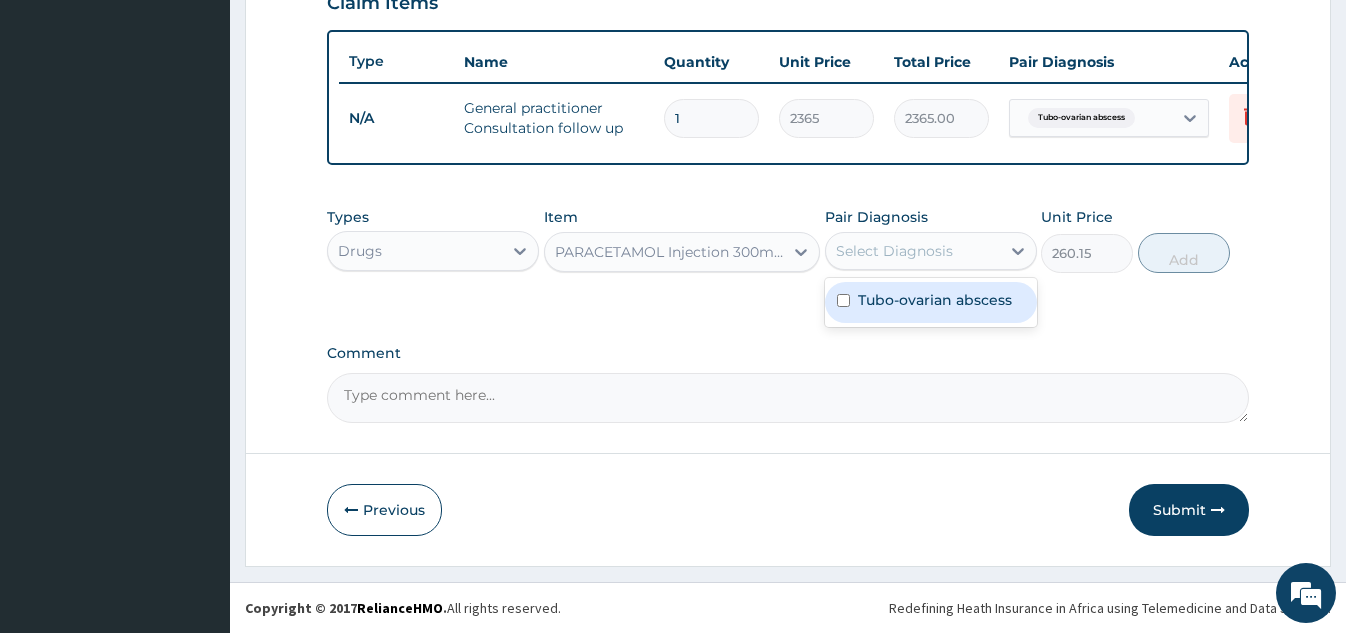 click on "Select Diagnosis" at bounding box center [894, 251] 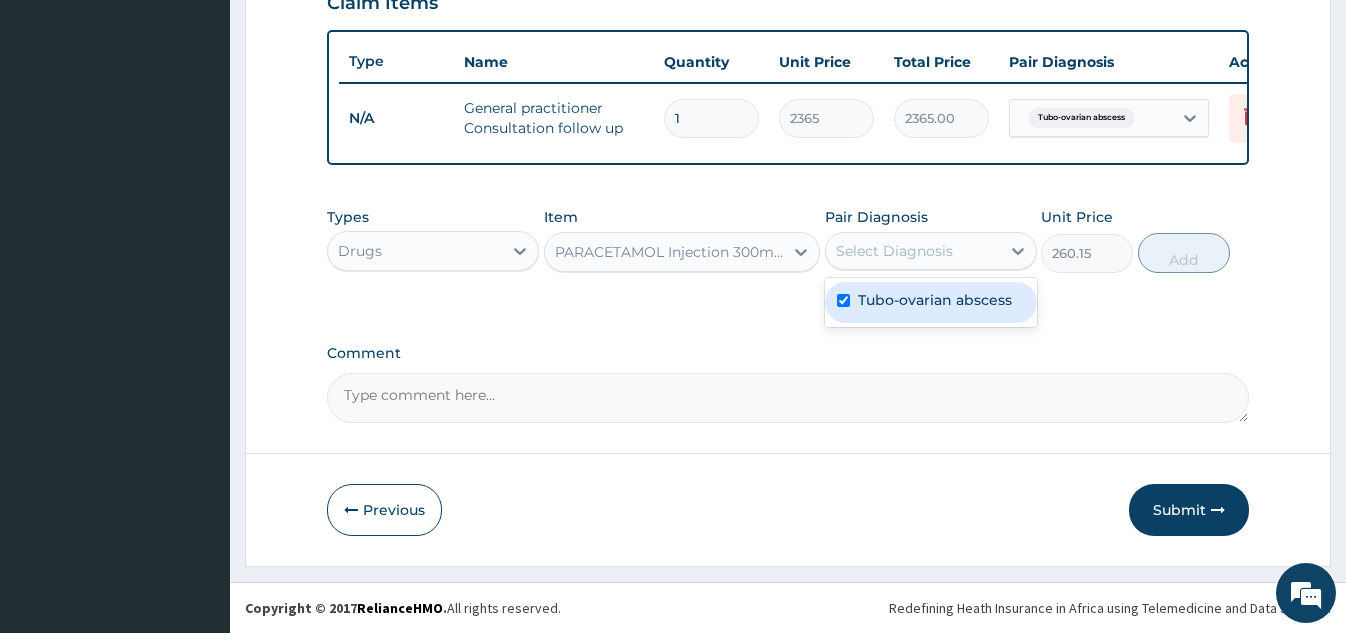 checkbox on "true" 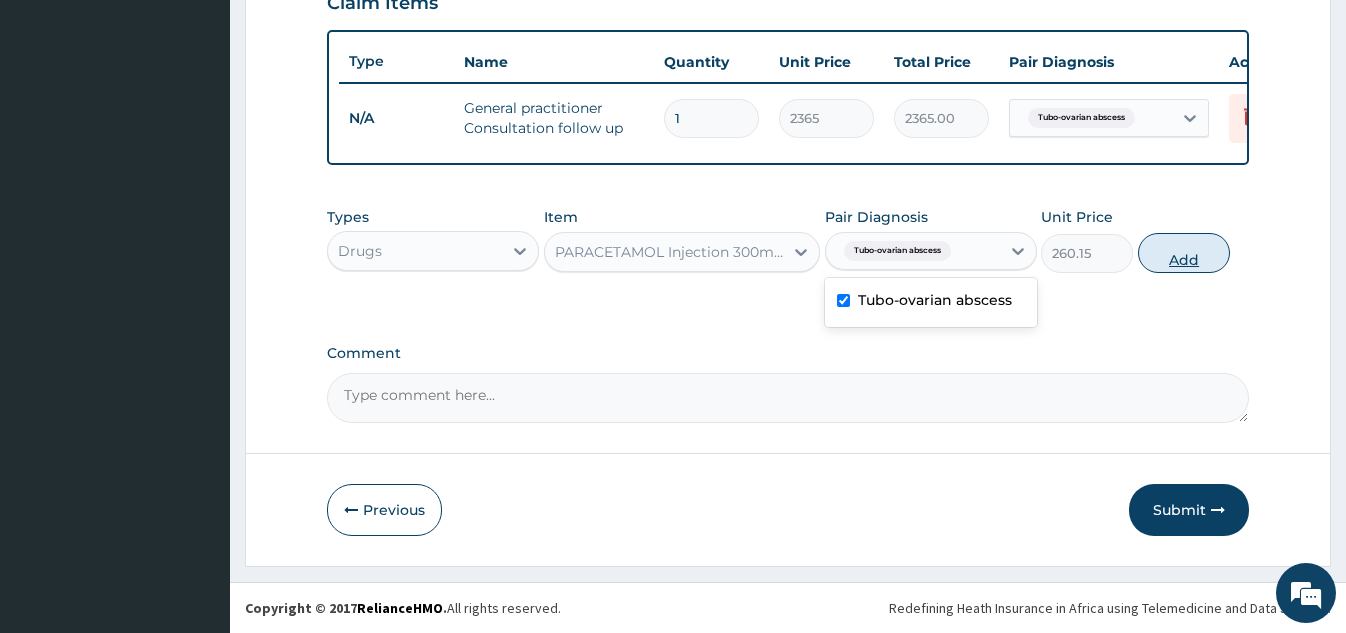 click on "Add" at bounding box center [1184, 253] 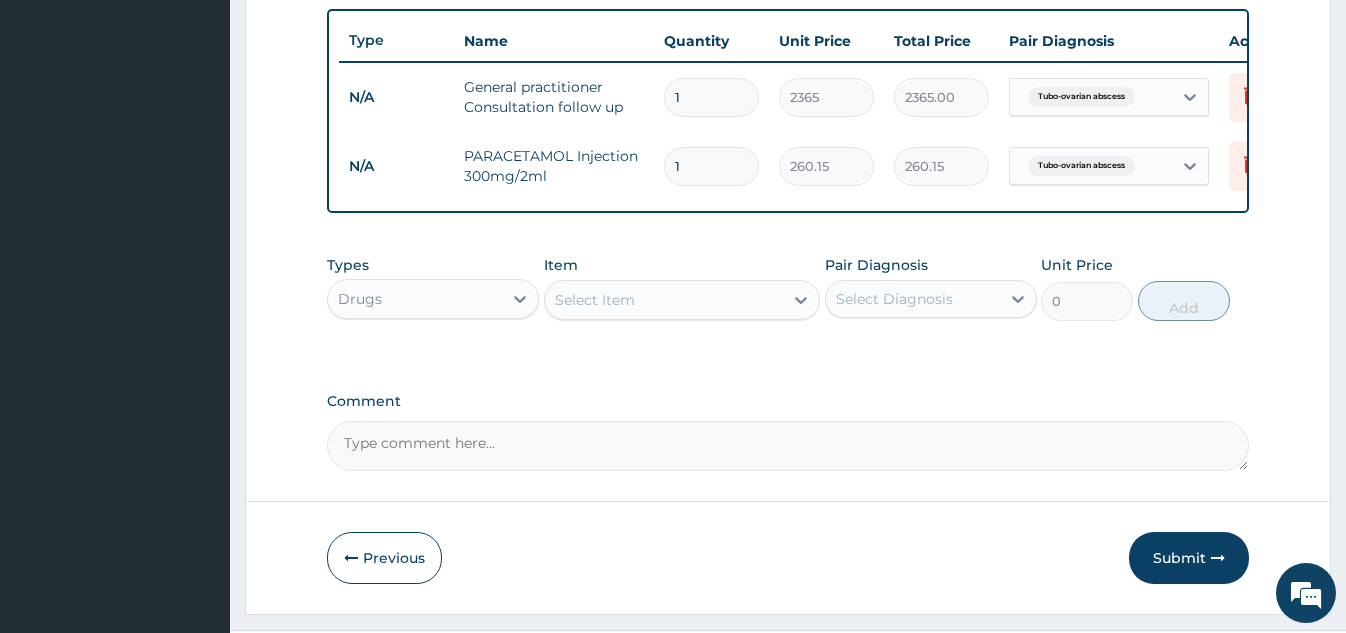 type 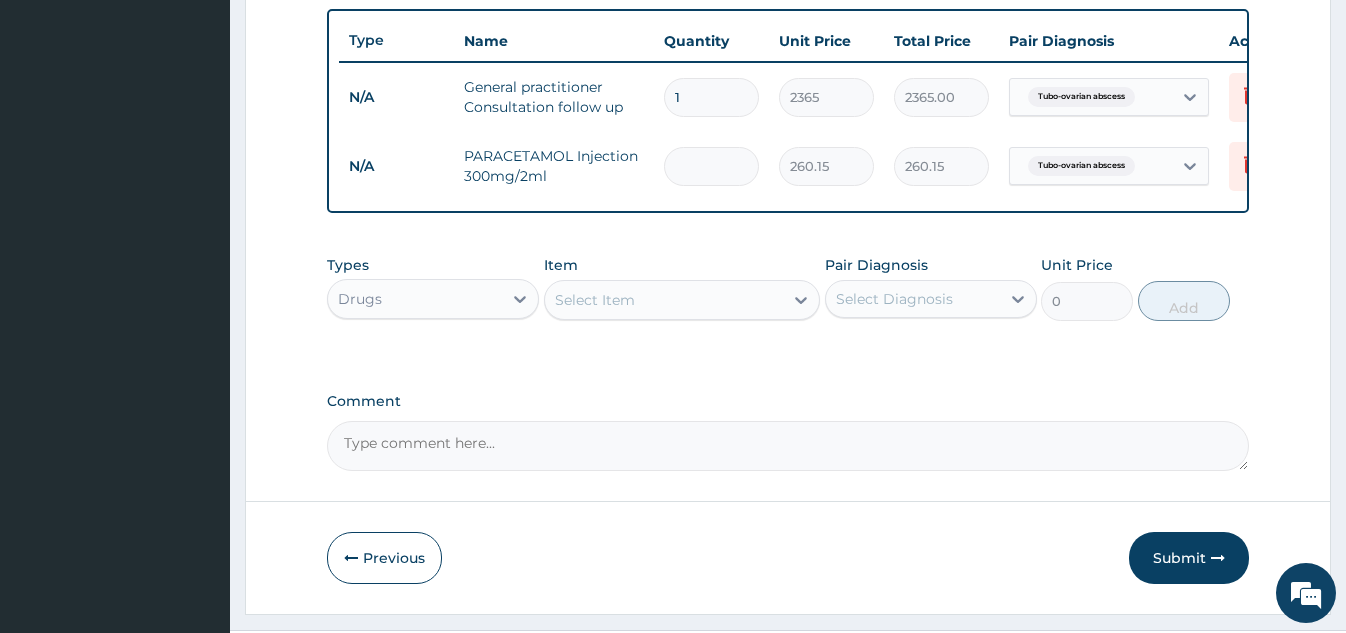 type on "0.00" 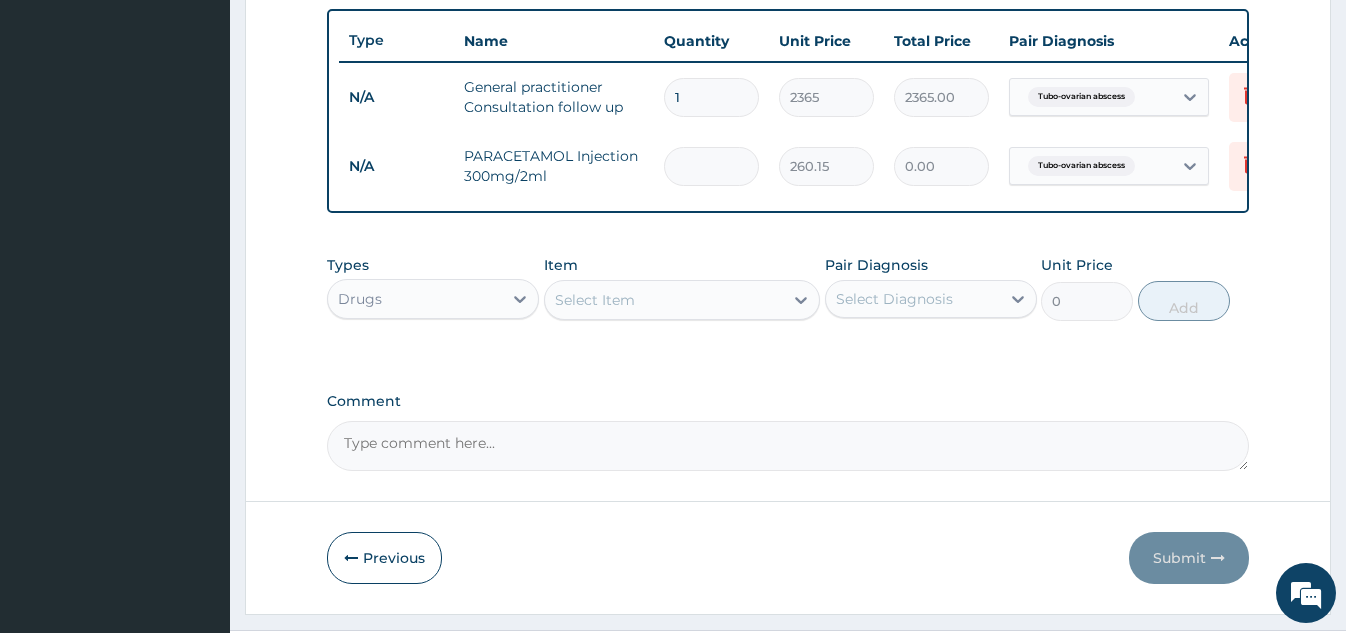 type on "2" 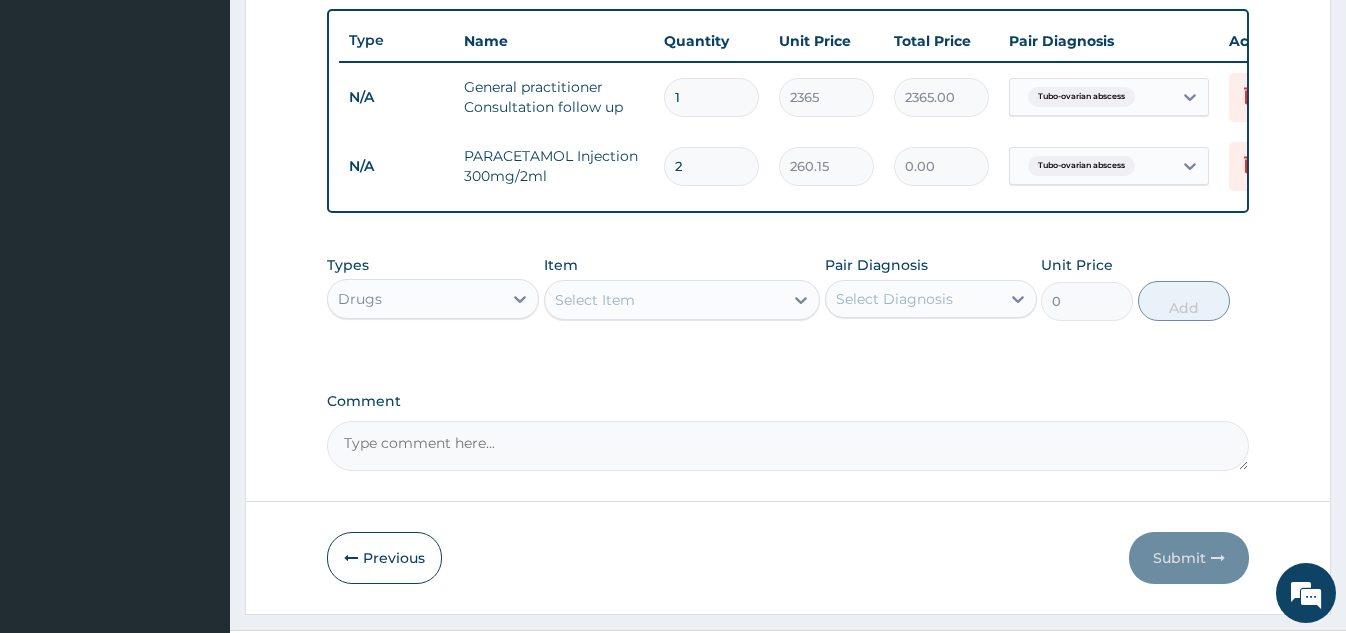 type on "520.30" 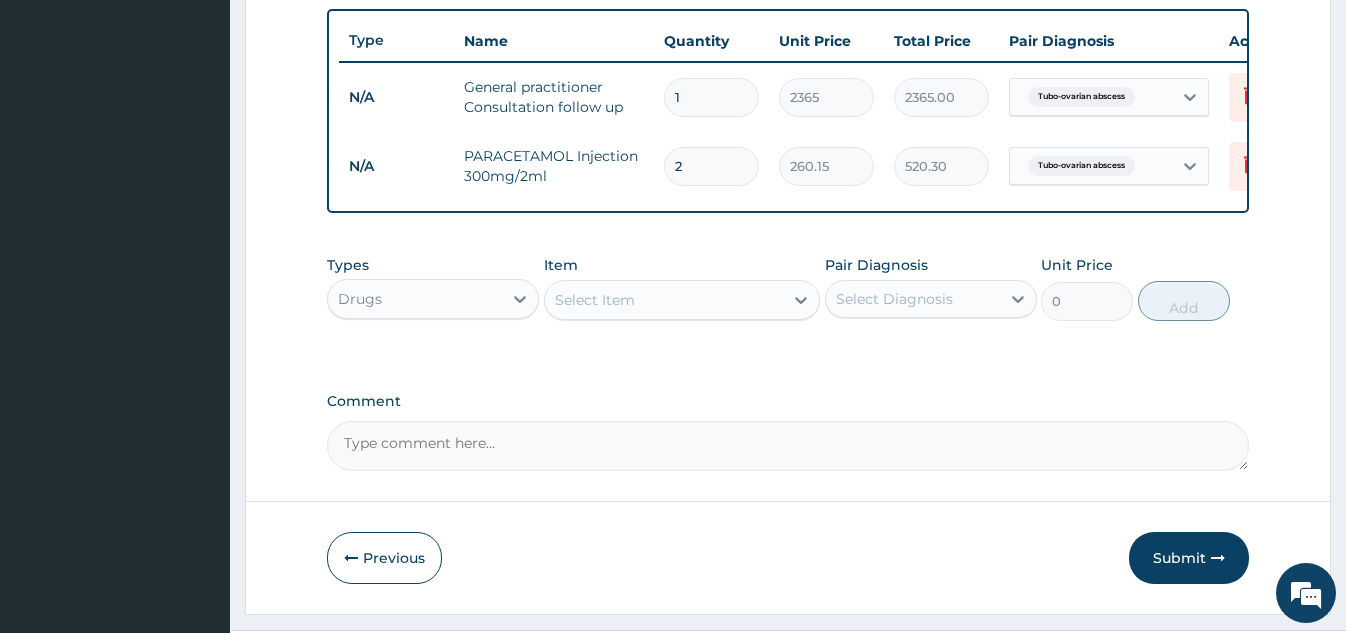 type on "2" 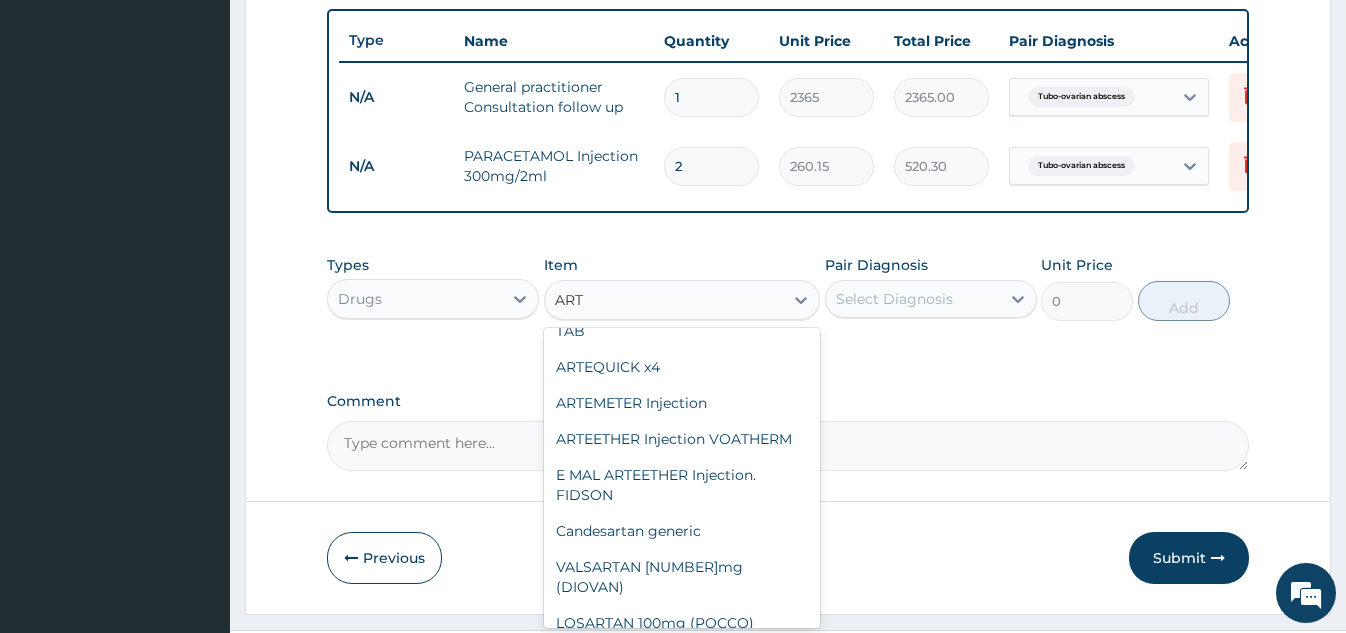 scroll, scrollTop: 702, scrollLeft: 0, axis: vertical 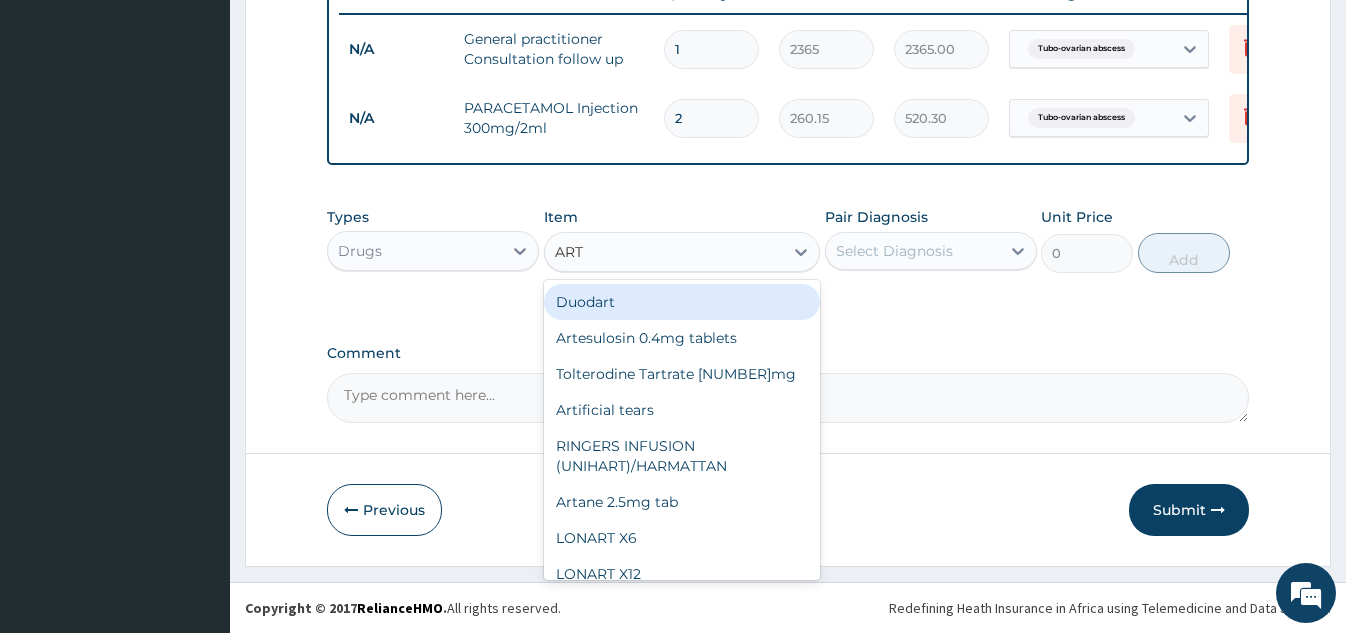 type on "ART" 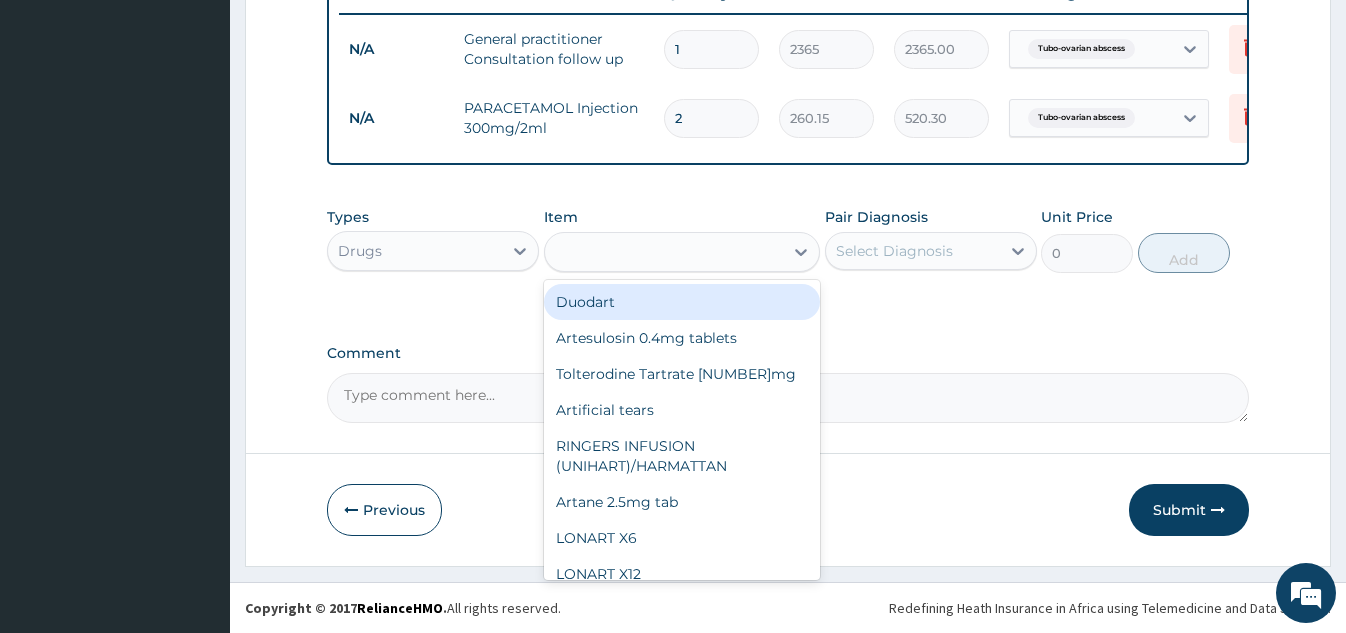 click on "Previous   Submit" at bounding box center (787, 510) 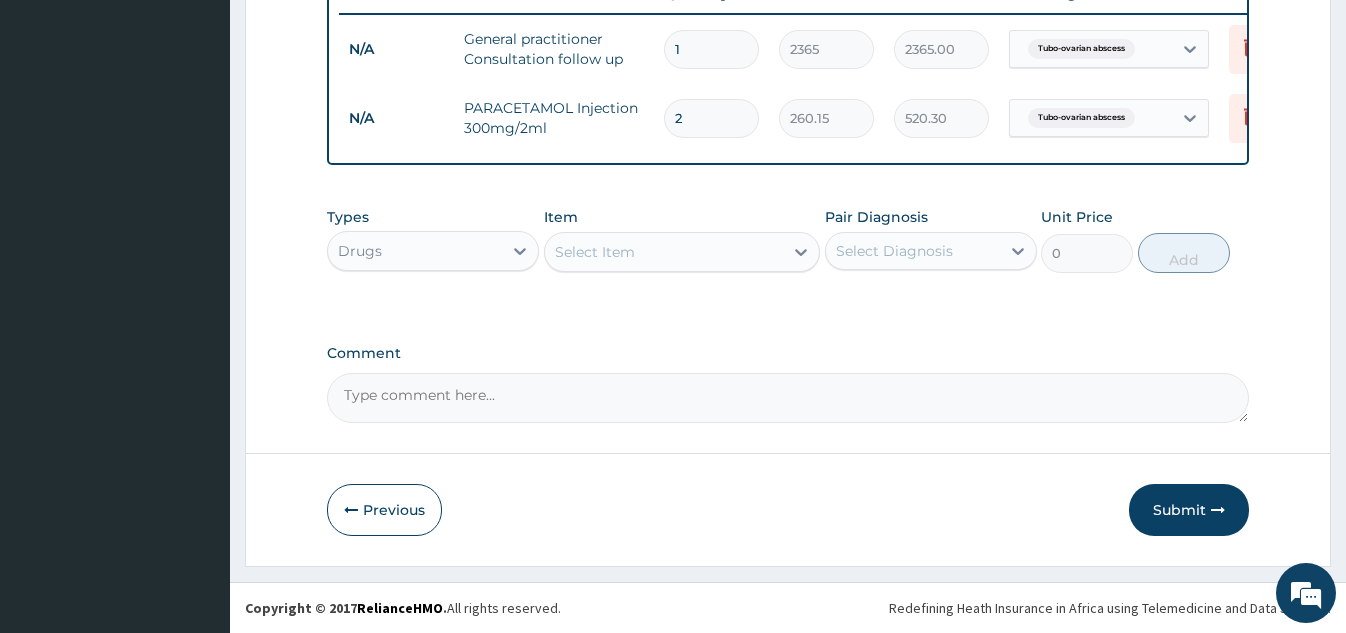 click on "Comment" at bounding box center [787, 398] 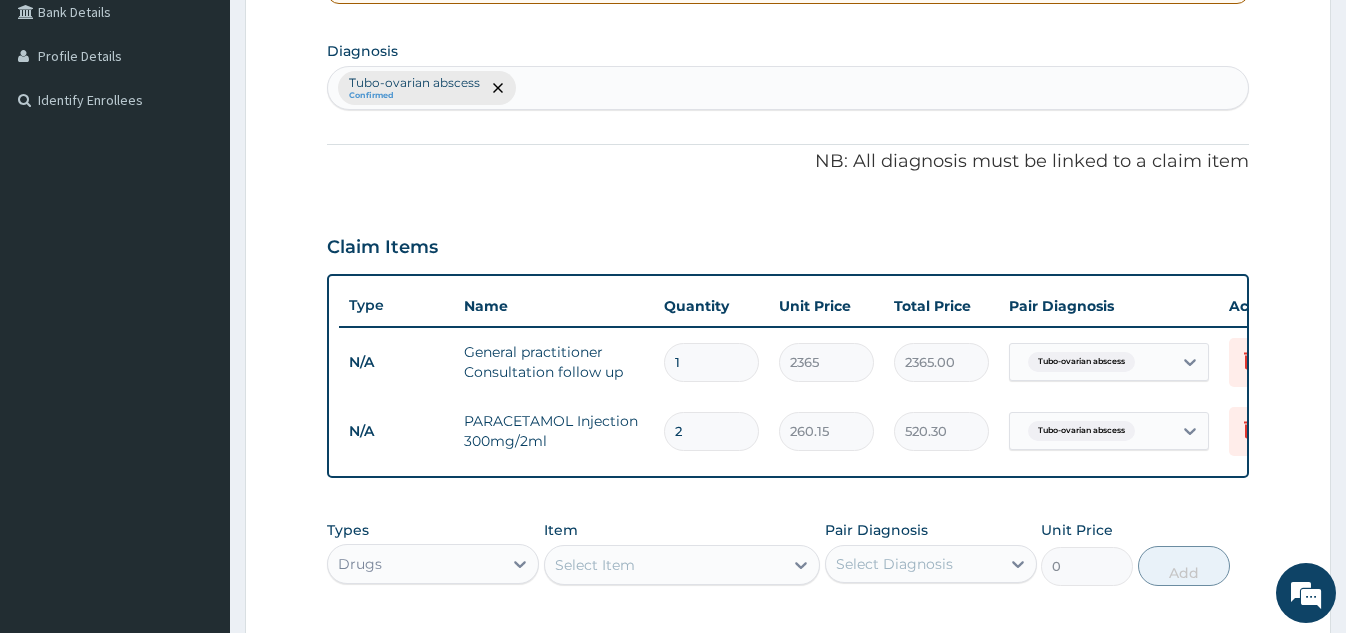 scroll, scrollTop: 421, scrollLeft: 0, axis: vertical 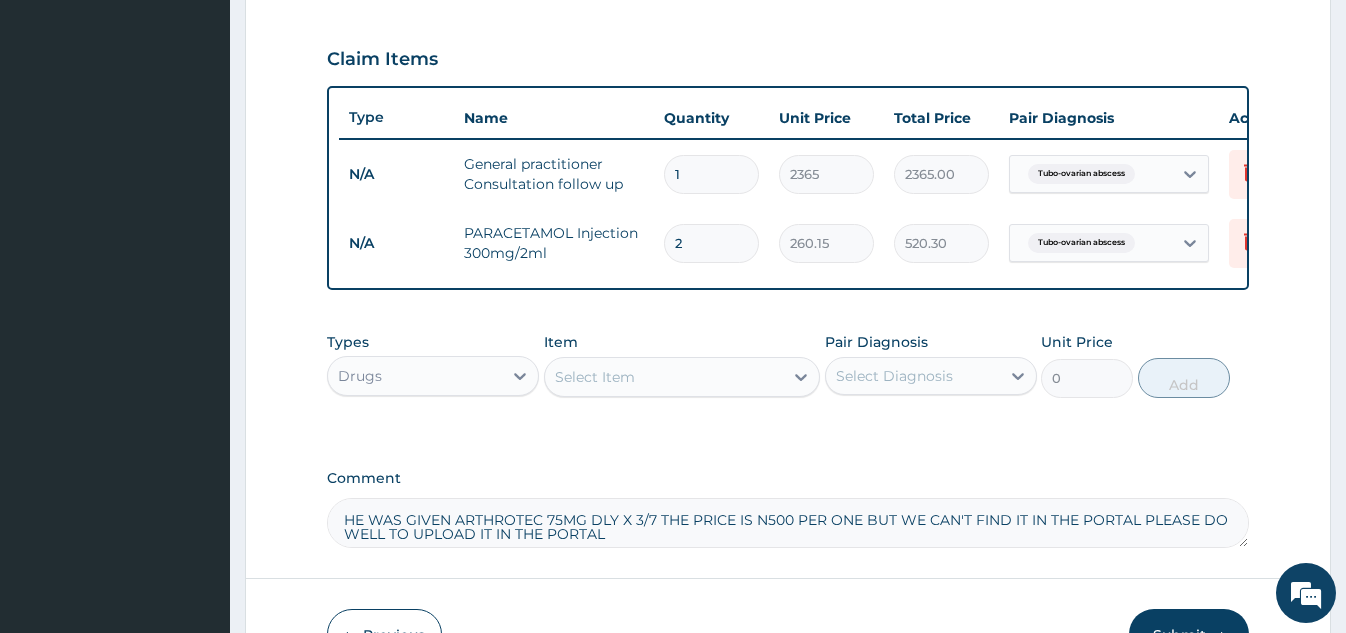 type on "HE WAS GIVEN ARTHROTEC 75MG DLY X 3/7 THE PRICE IS N500 PER ONE BUT WE CAN'T FIND IT IN THE PORTAL PLEASE DO WELL TO UPLOAD IT IN THE PORTAL" 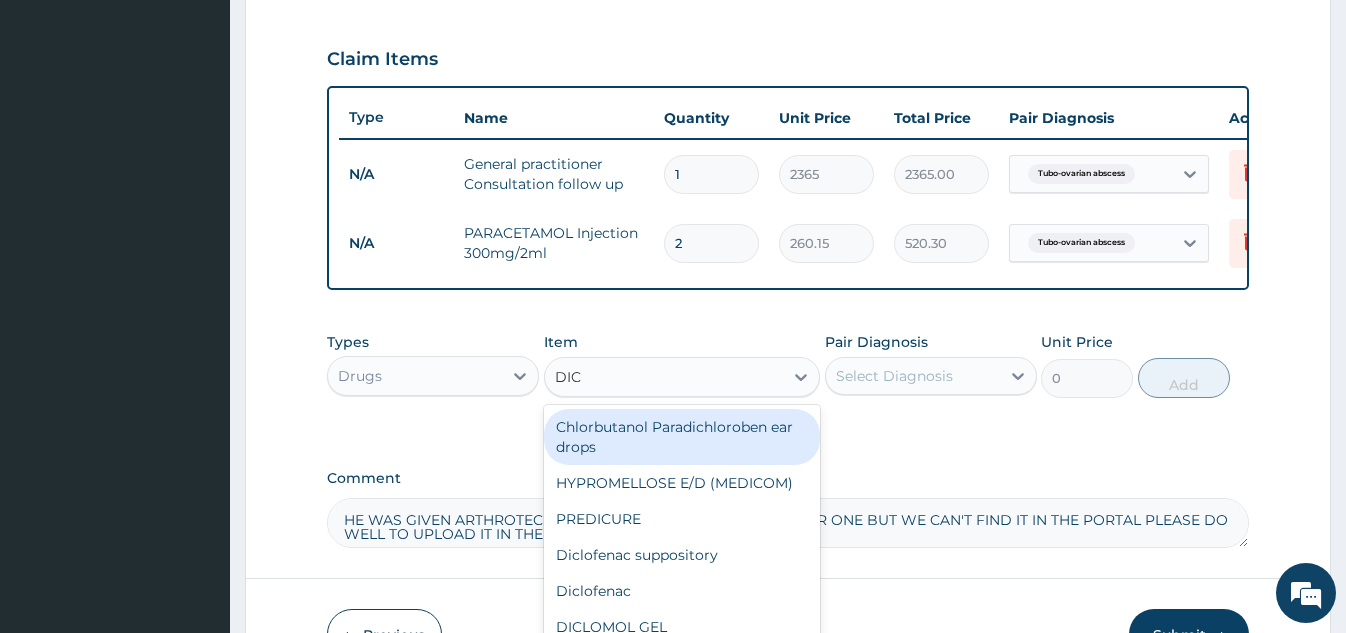type on "DICL" 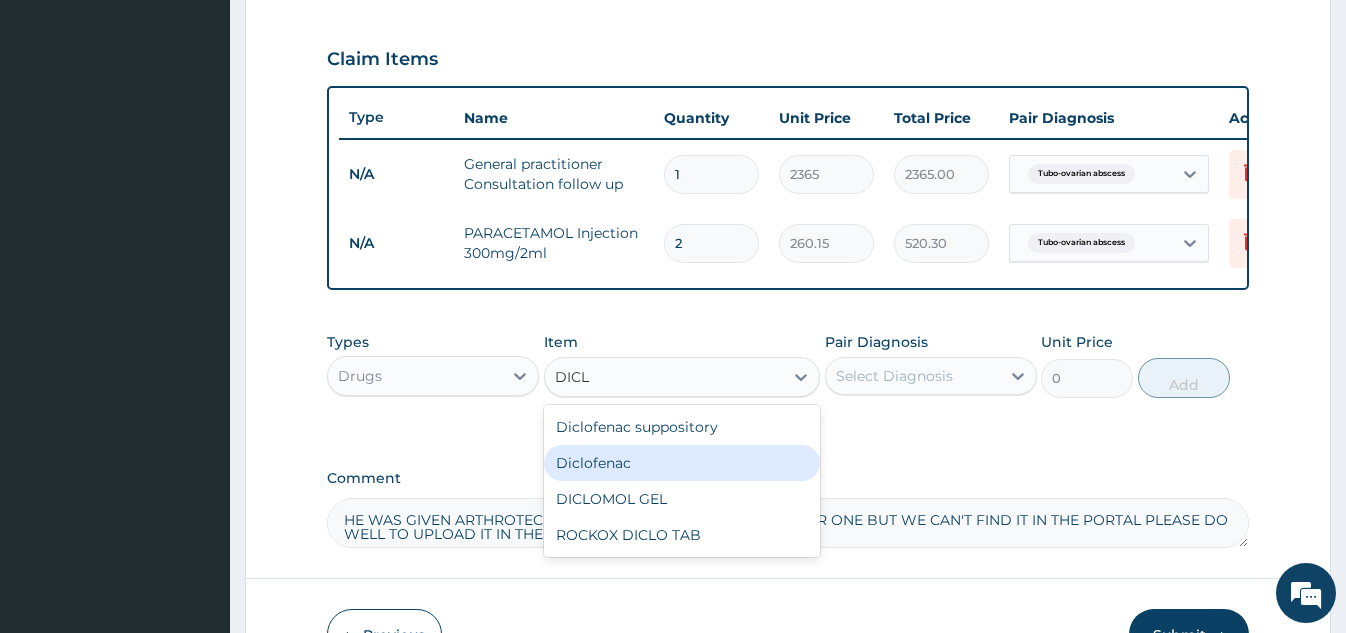 click on "Diclofenac" at bounding box center (682, 463) 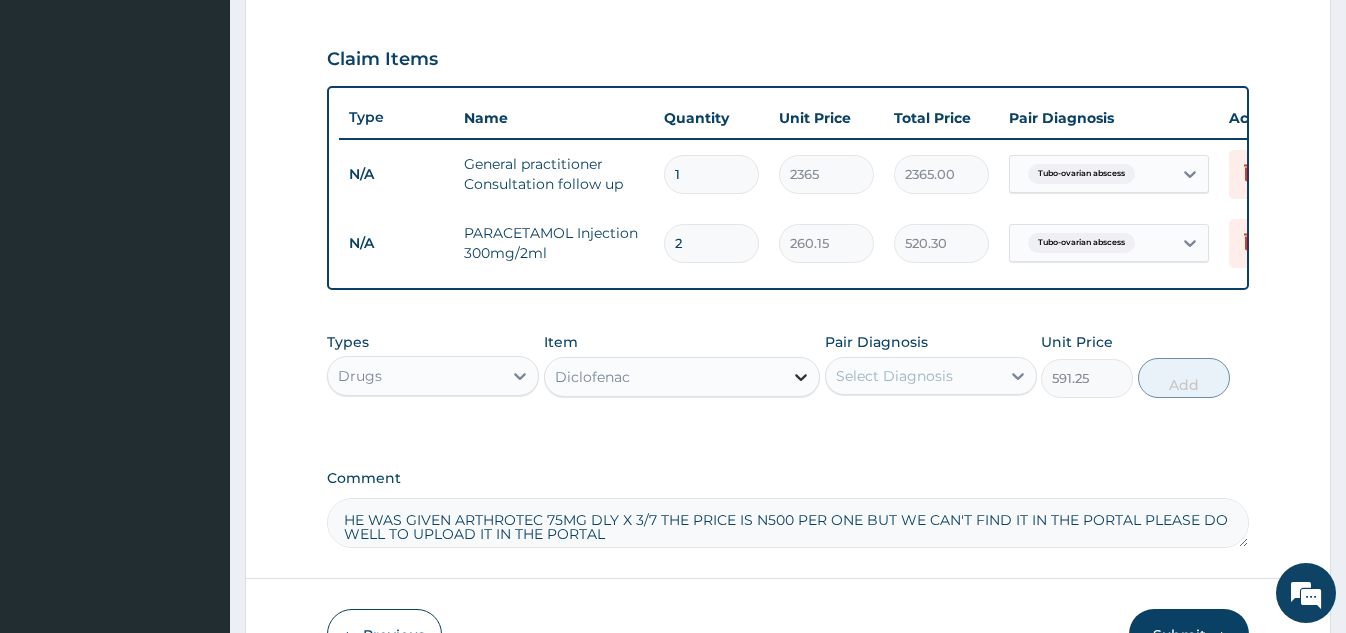 click 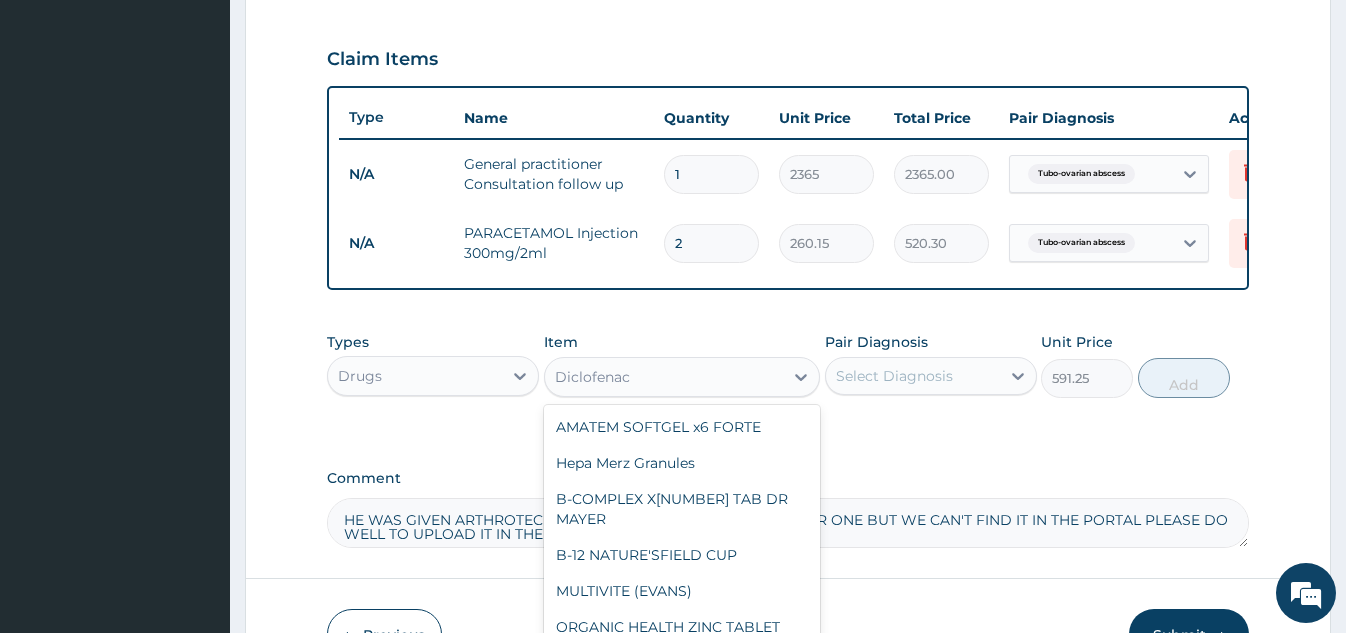 click on "Select Diagnosis" at bounding box center [894, 376] 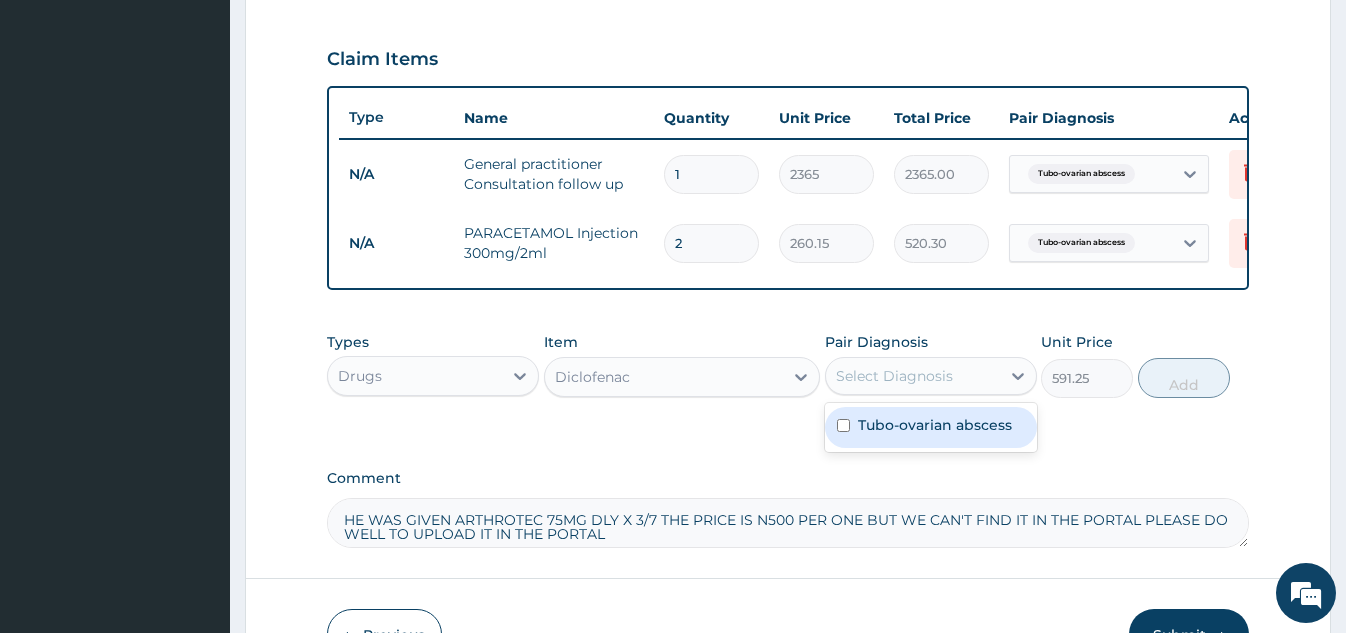 click on "Tubo-ovarian abscess" at bounding box center (935, 425) 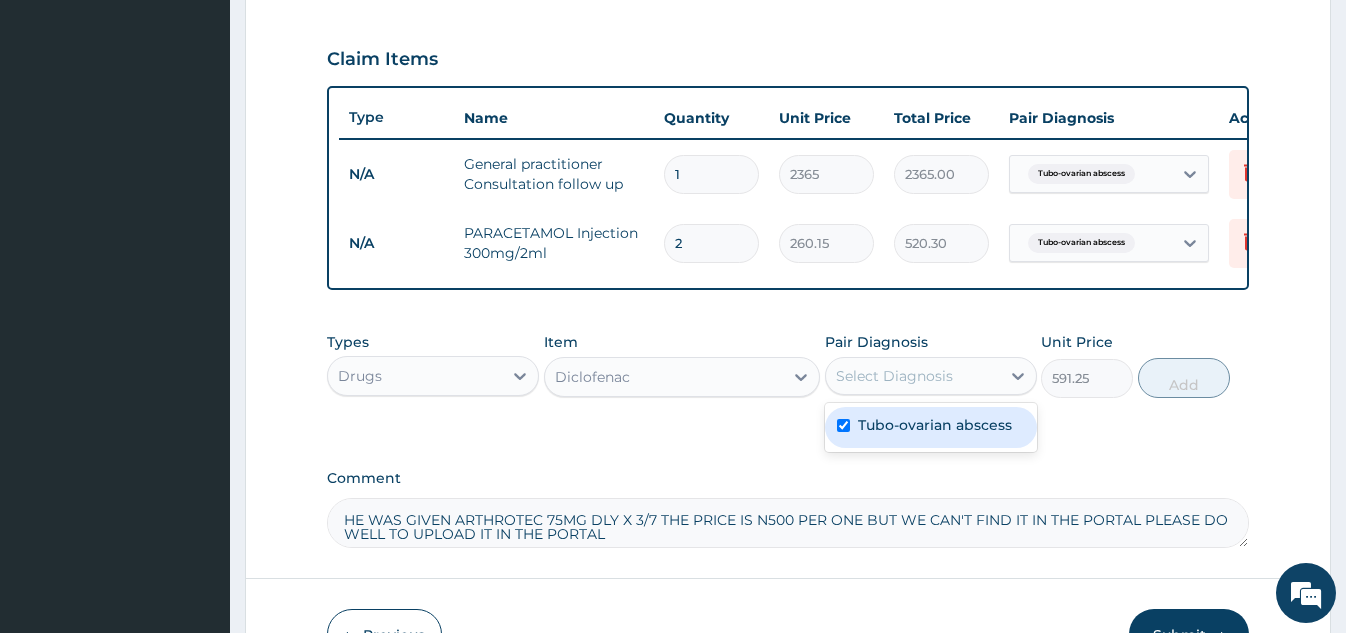 checkbox on "true" 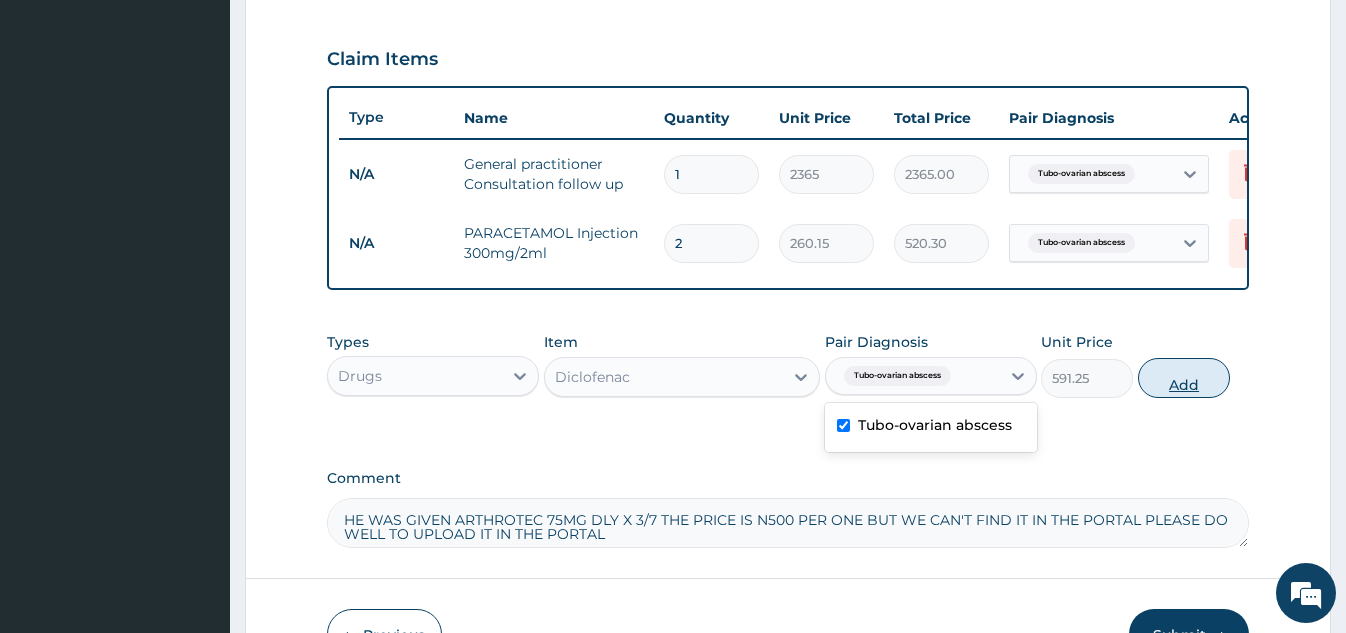 click on "Add" at bounding box center (1184, 378) 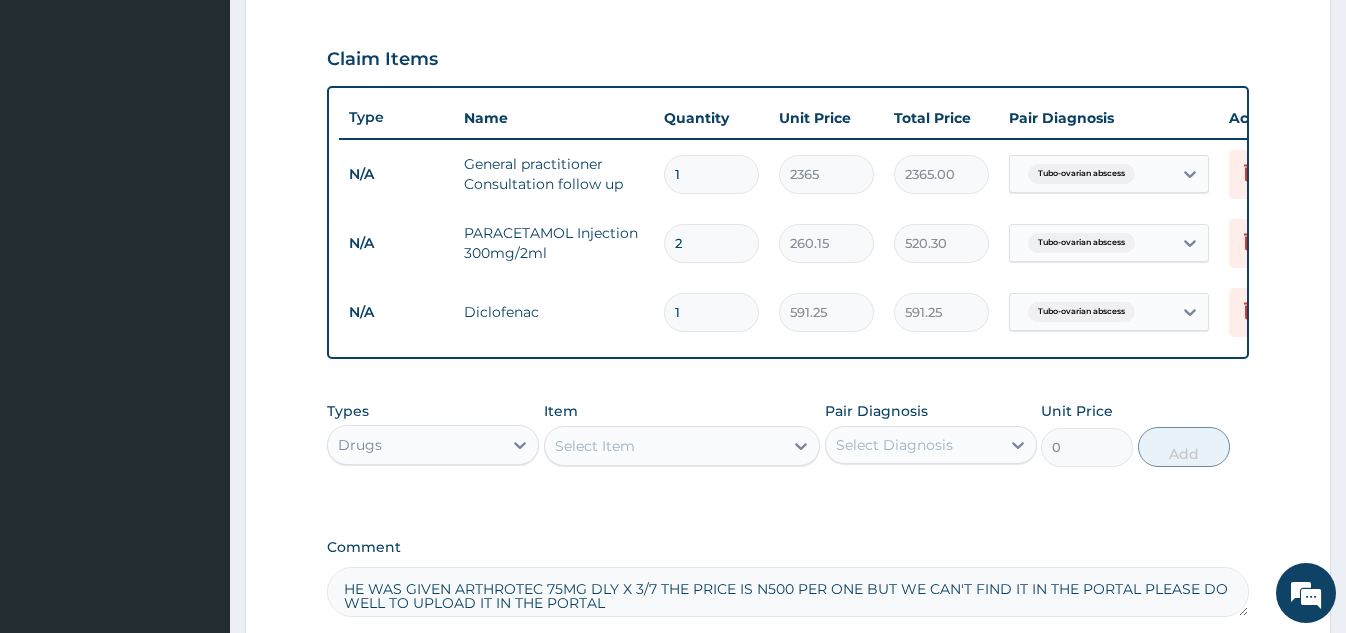 type 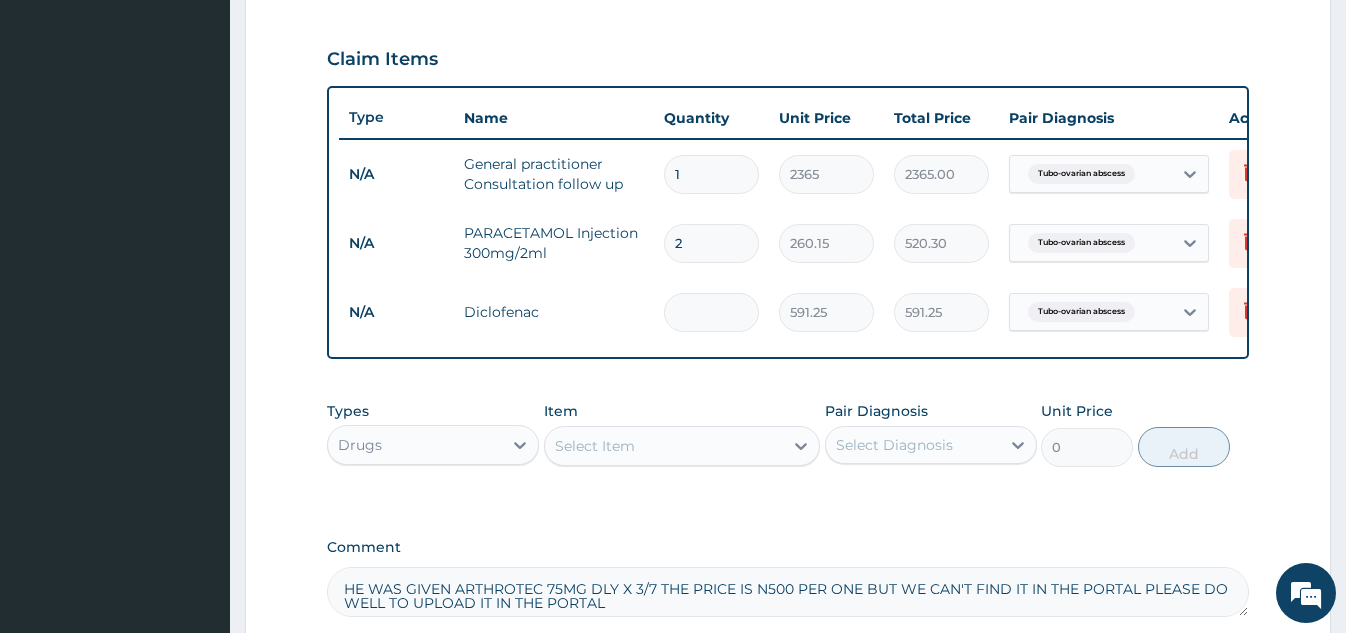 type on "0.00" 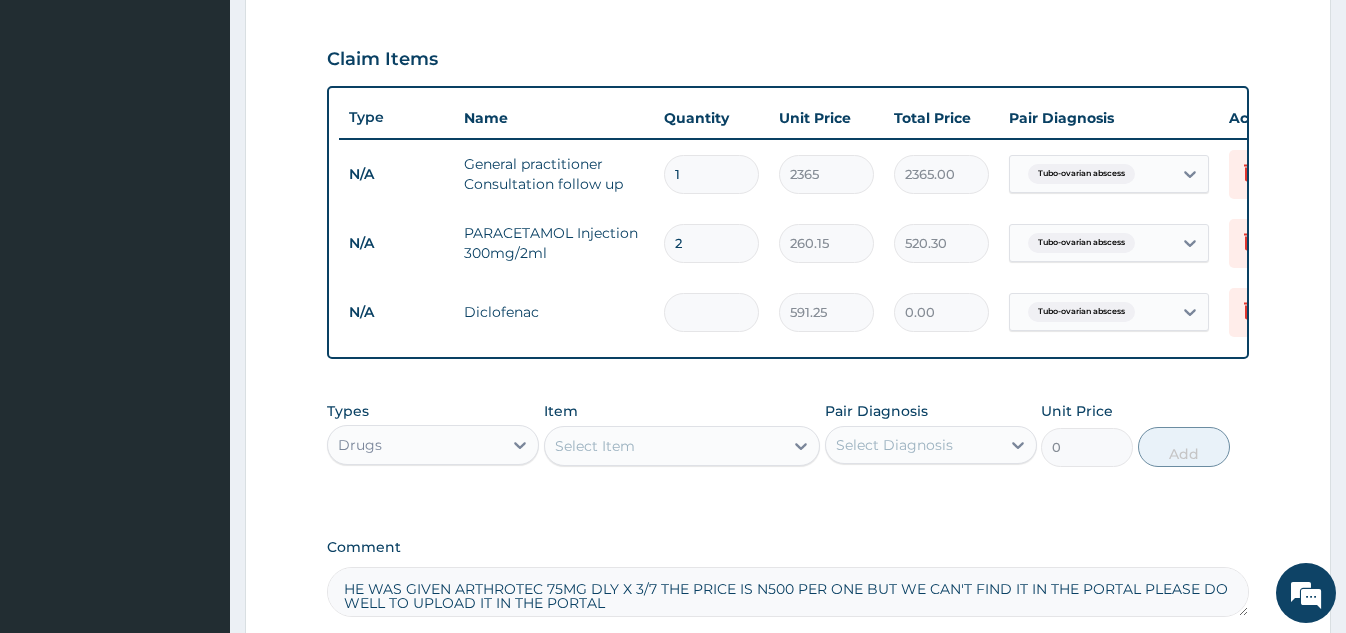 type on "[NUMBER]" 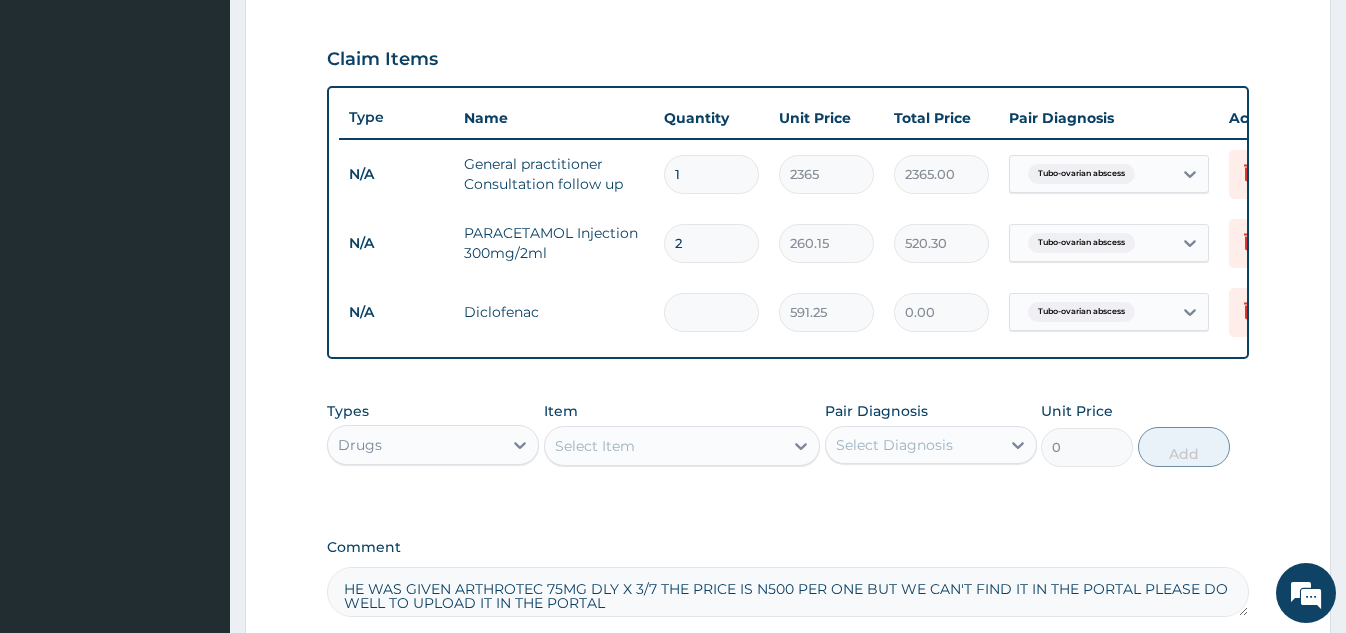 type on "1773.75" 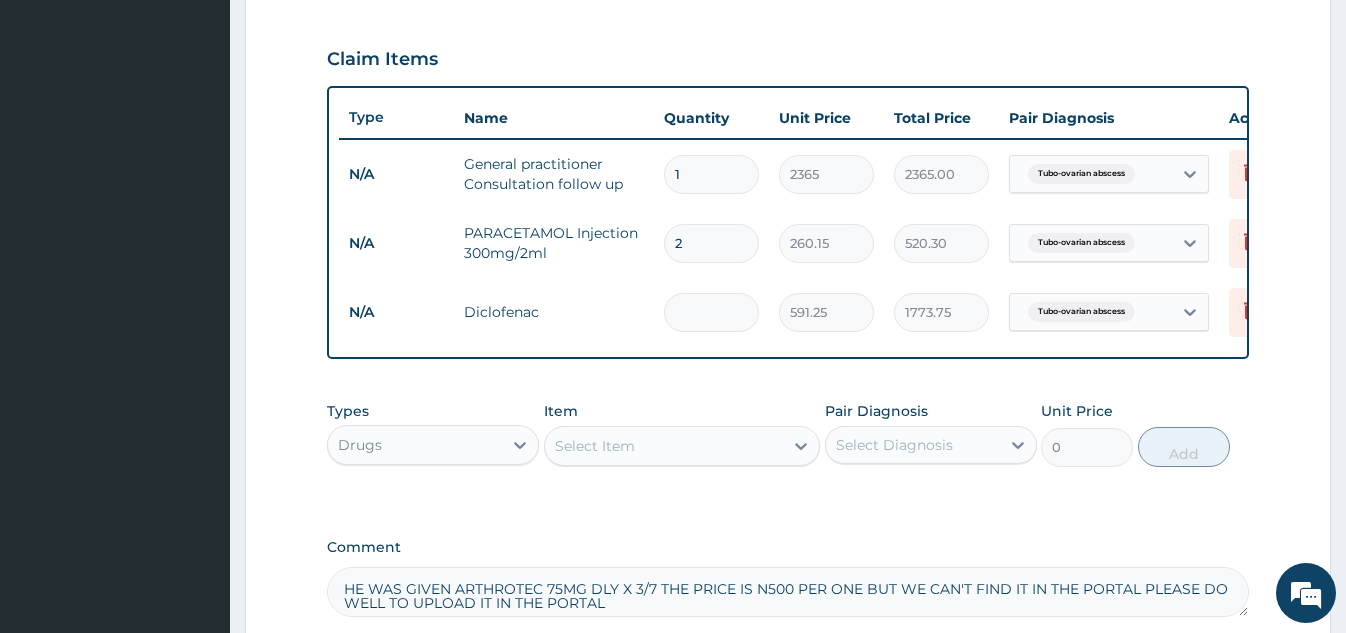 type 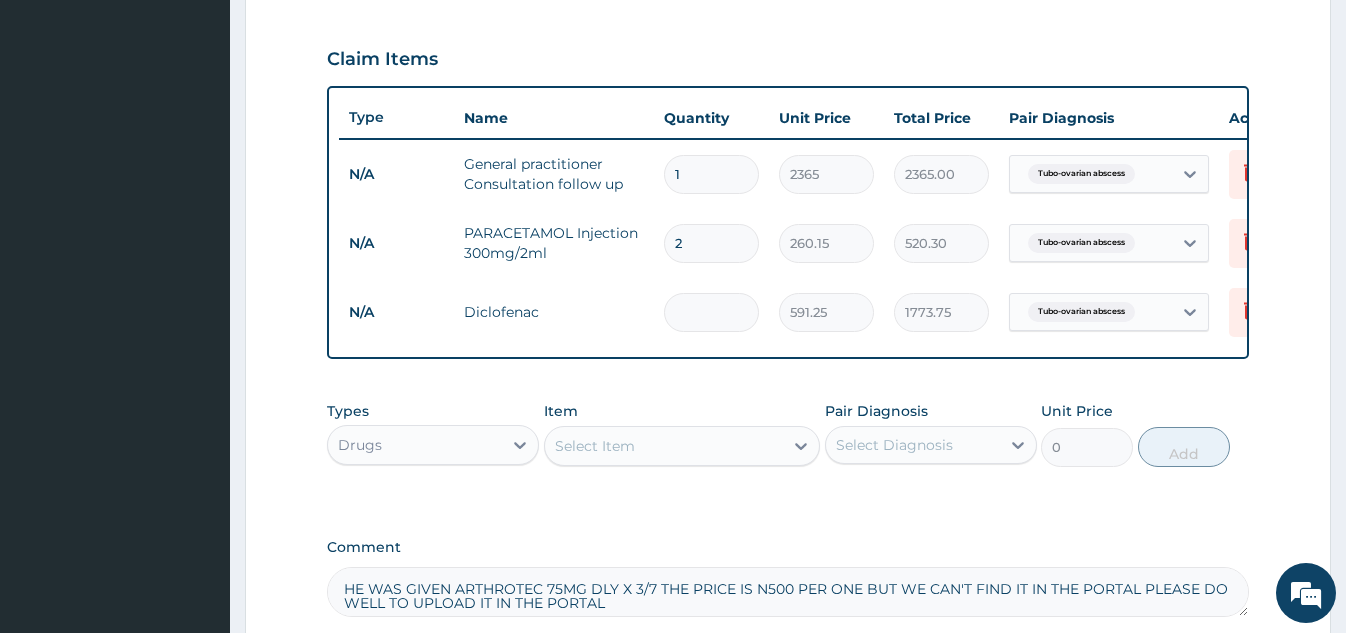 type on "0.00" 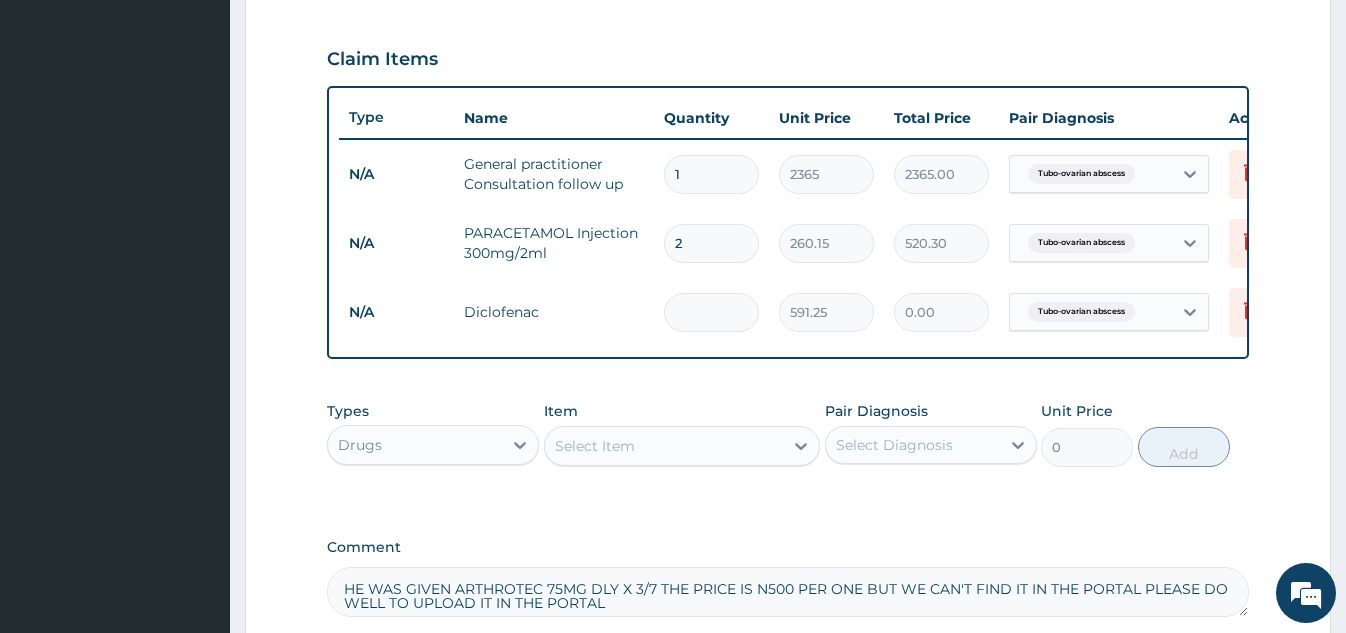 type on "2" 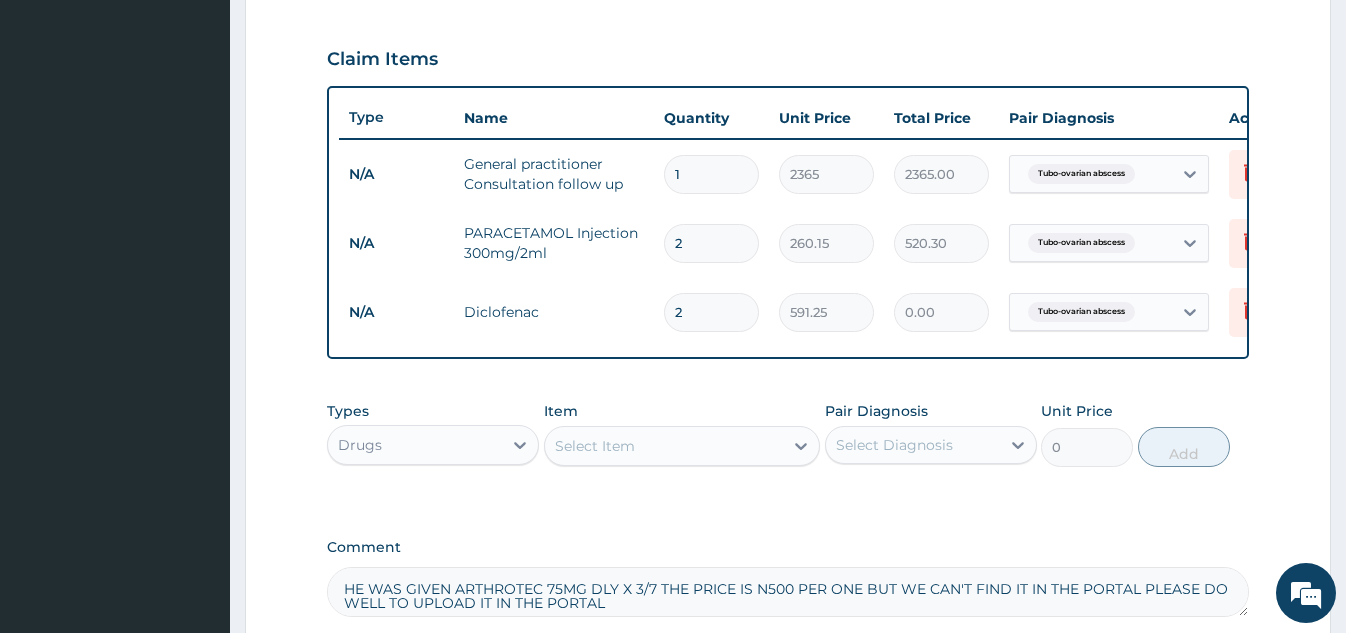 type on "1182.50" 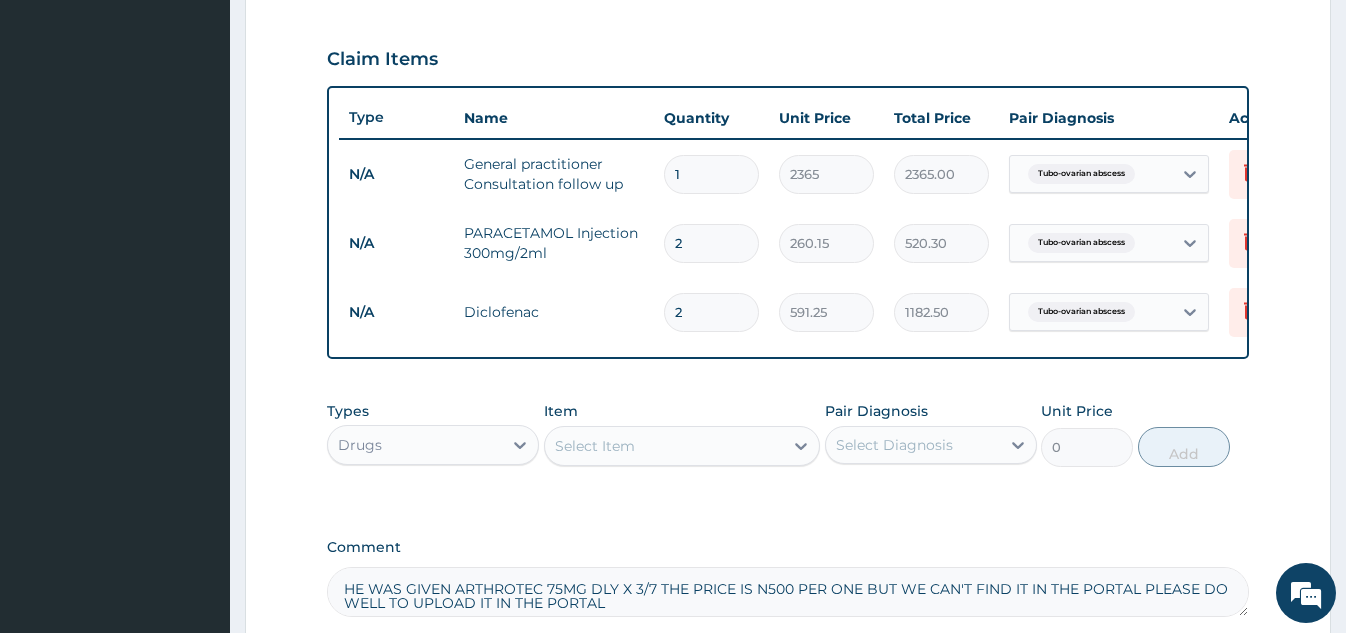 type 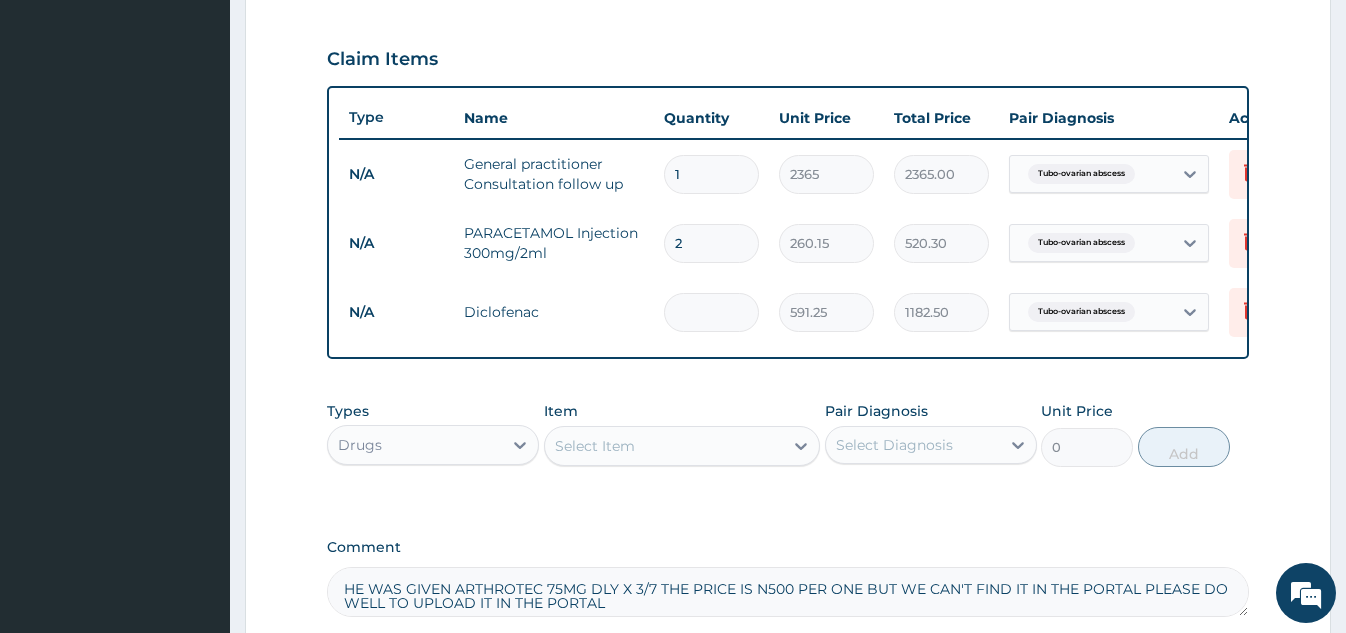 type on "0.00" 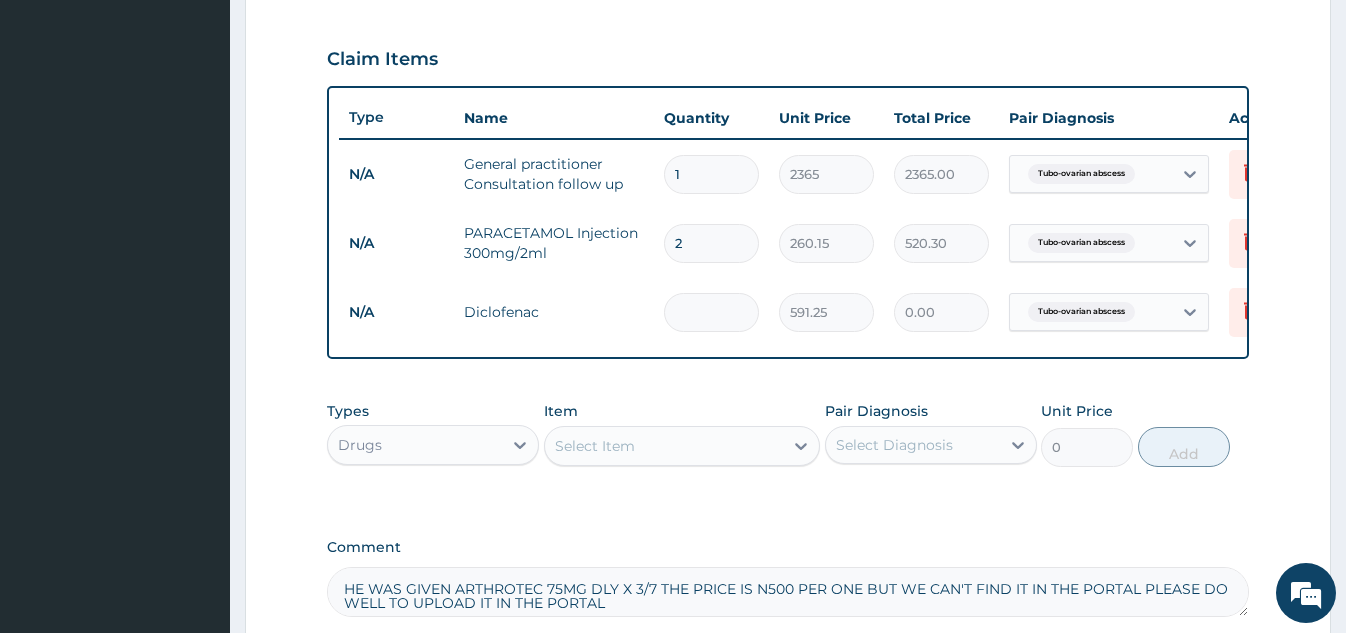 type on "[NUMBER]" 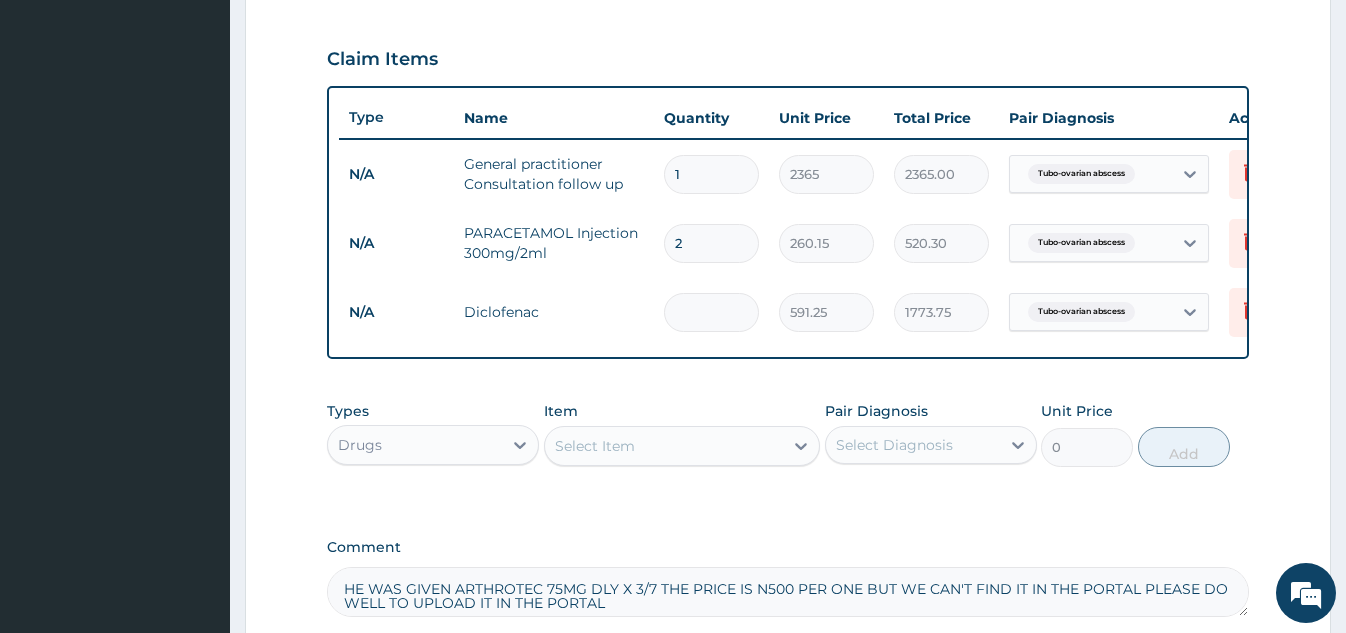 scroll, scrollTop: 873, scrollLeft: 0, axis: vertical 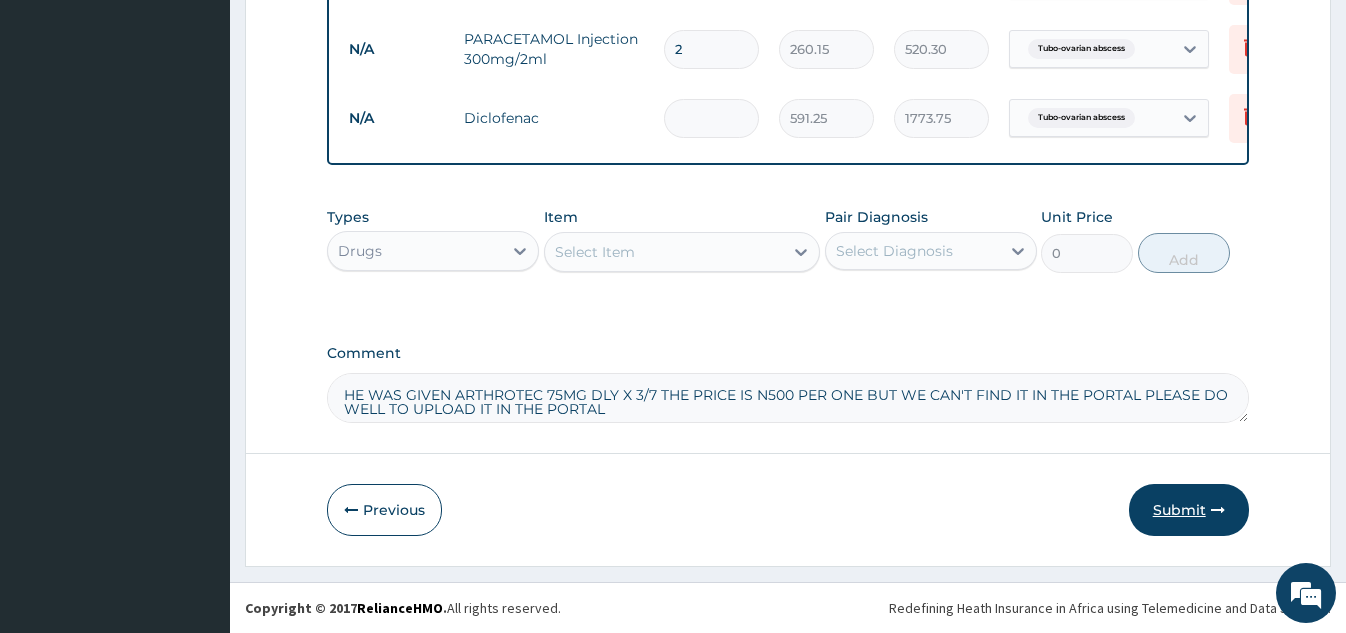 type on "[NUMBER]" 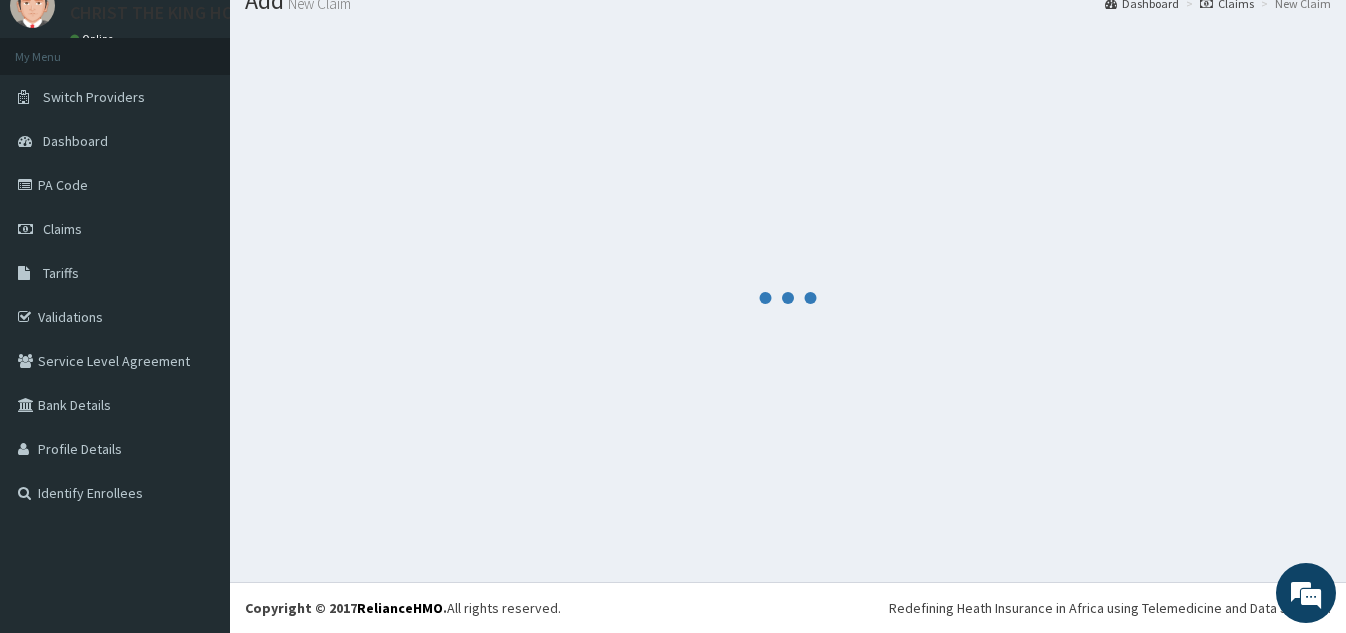 scroll, scrollTop: 873, scrollLeft: 0, axis: vertical 